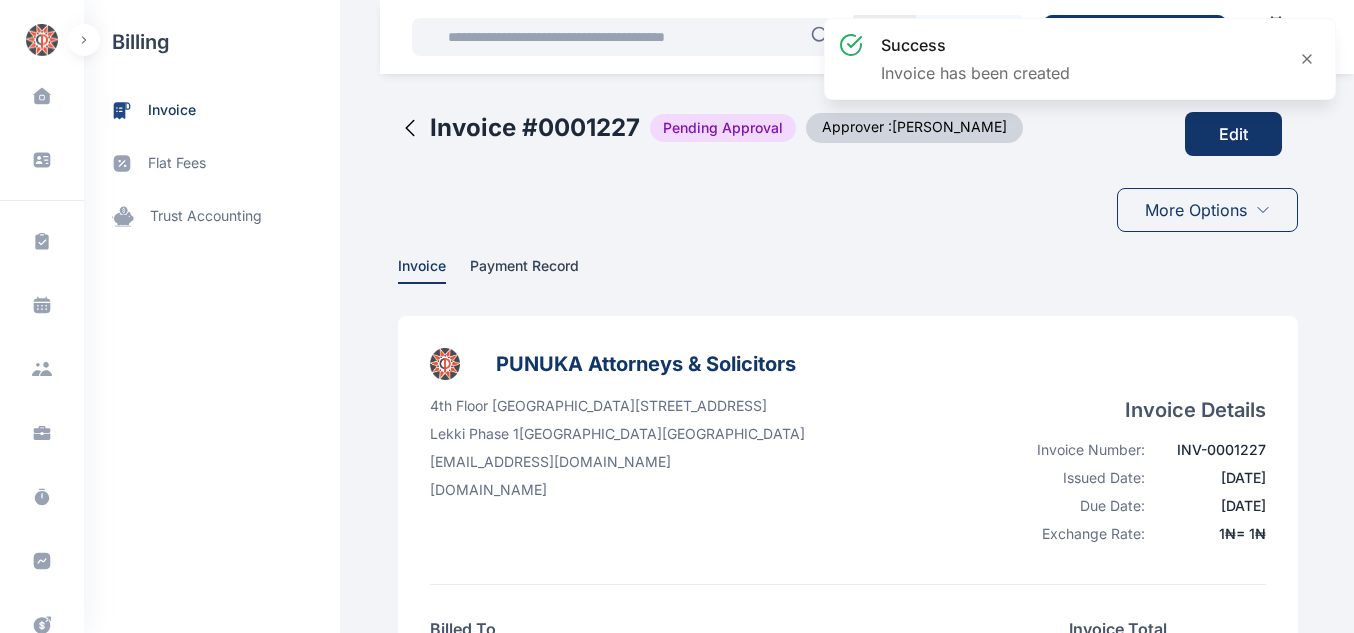 scroll, scrollTop: 0, scrollLeft: 0, axis: both 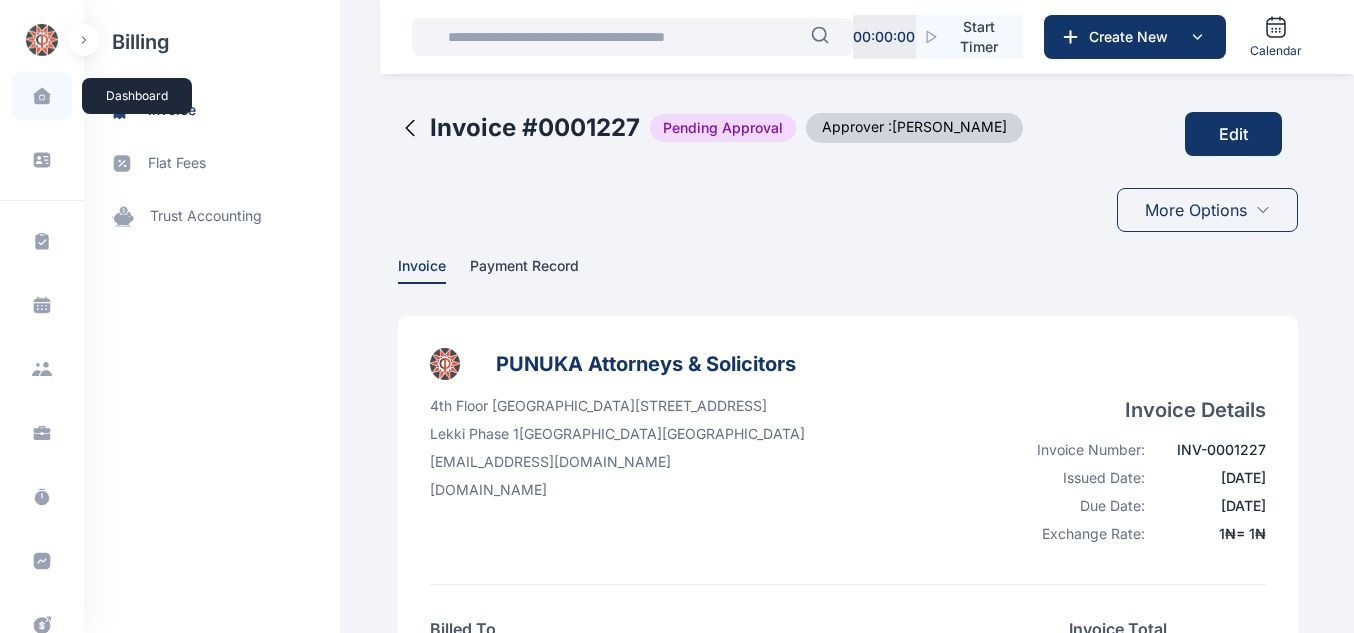click at bounding box center (42, 96) 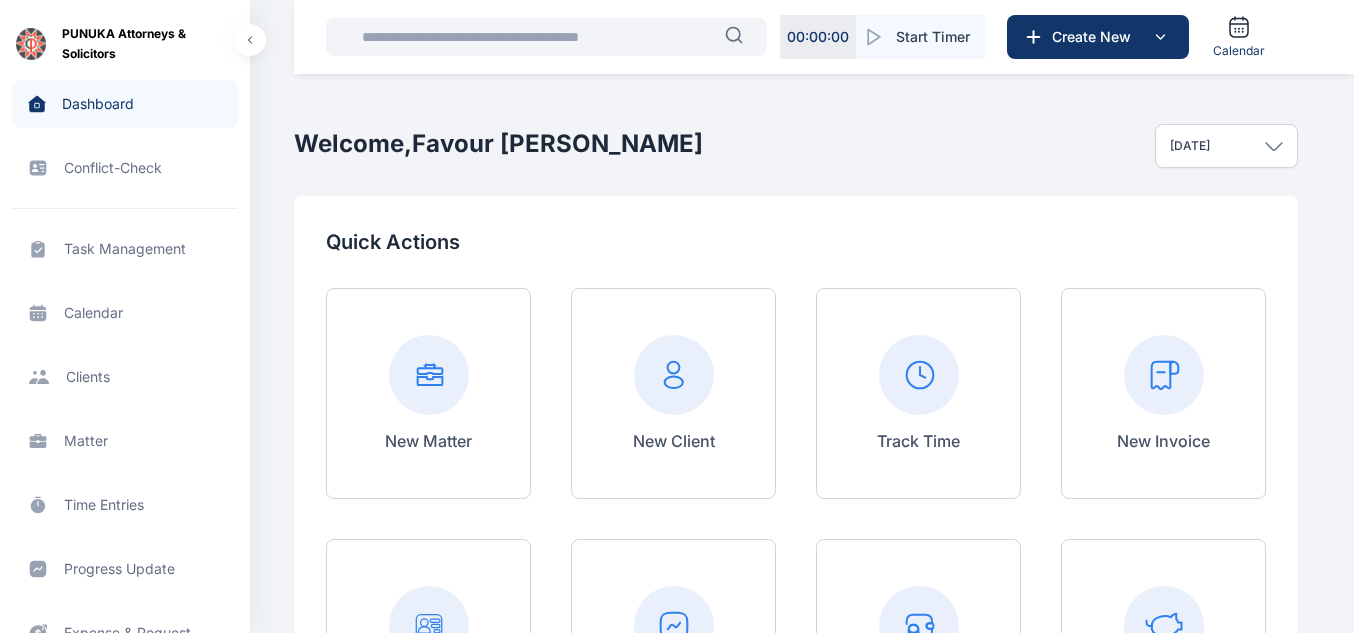 click 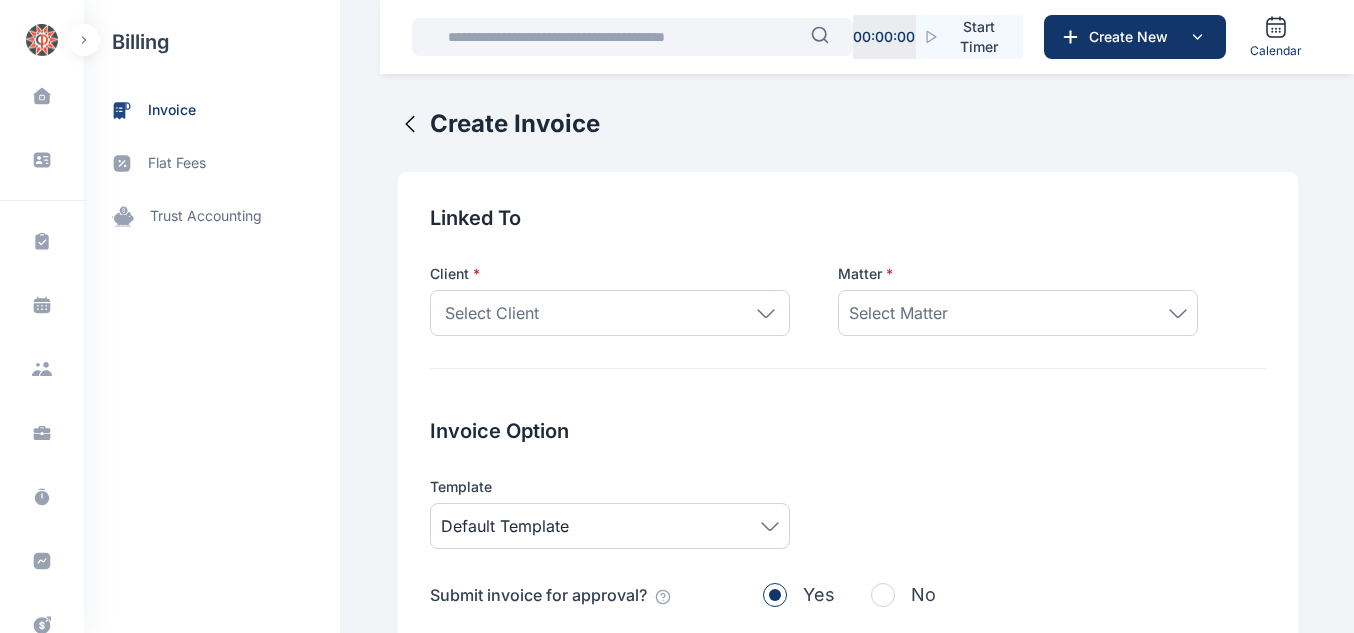click 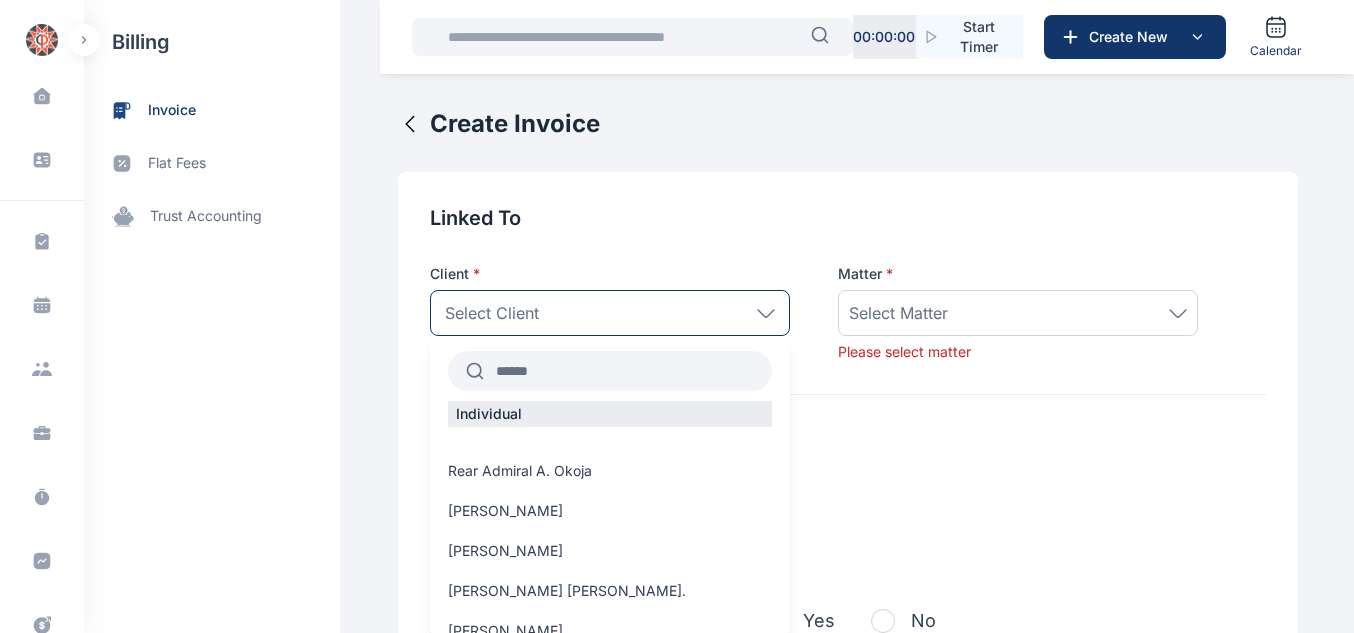 click at bounding box center [628, 371] 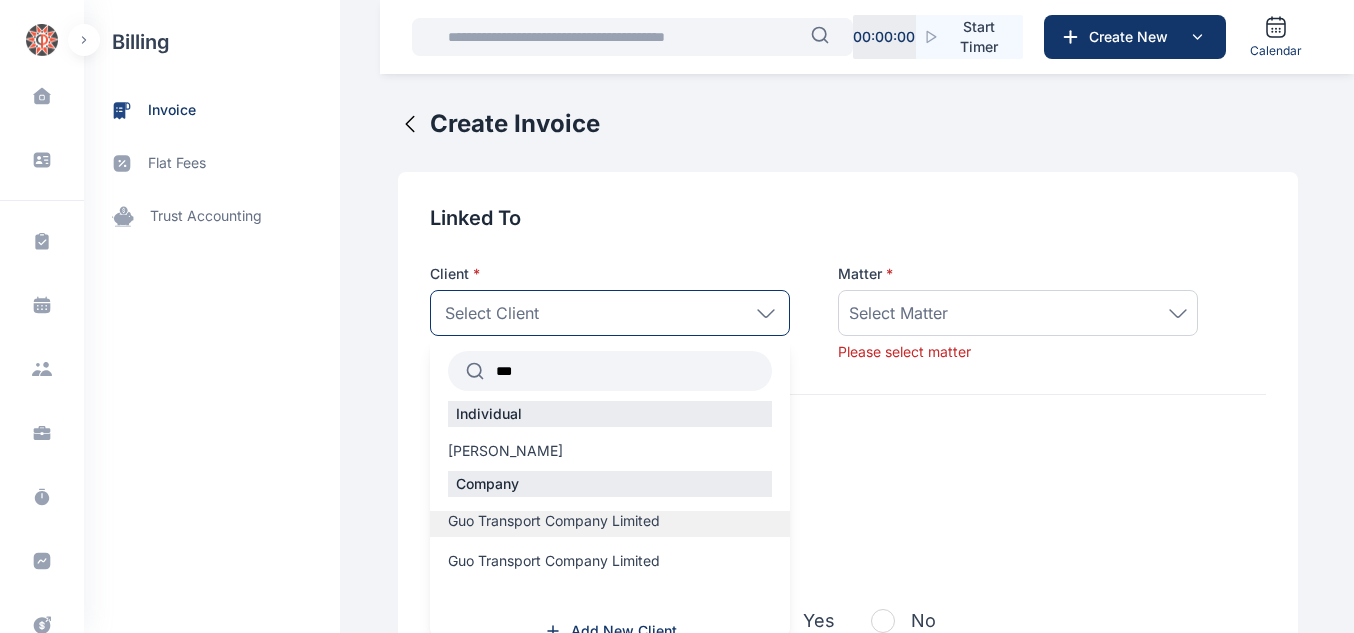 type on "***" 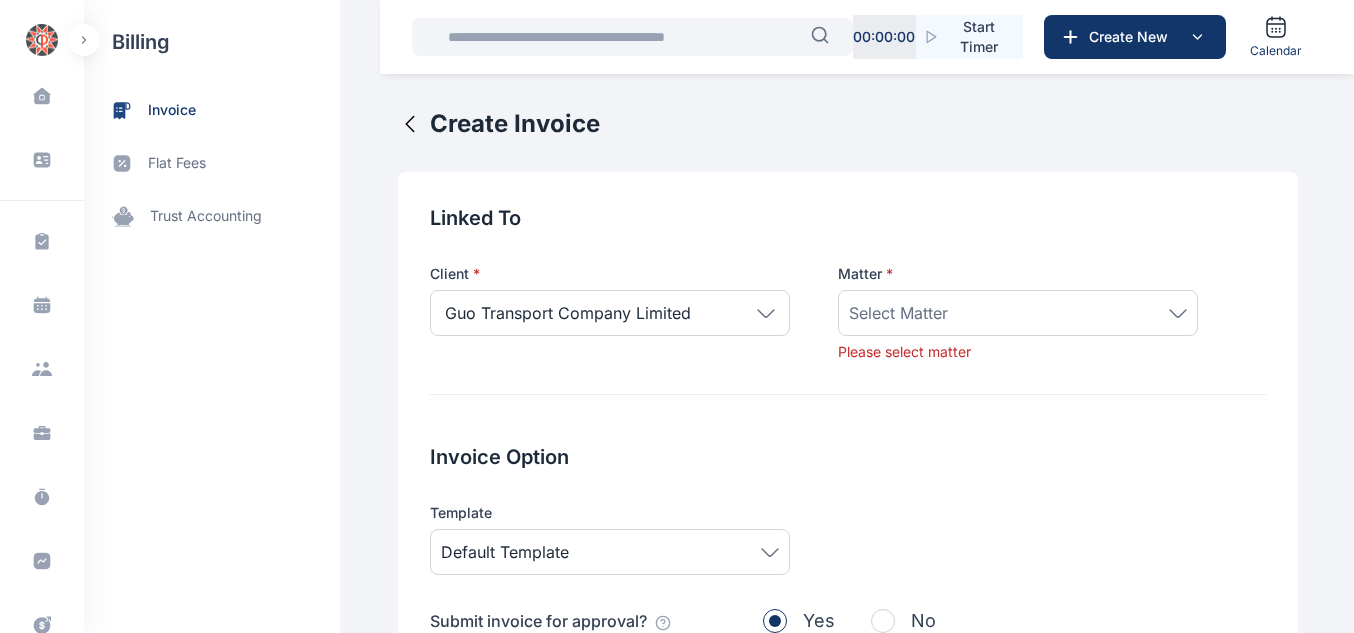 click on "Select Matter" at bounding box center (898, 313) 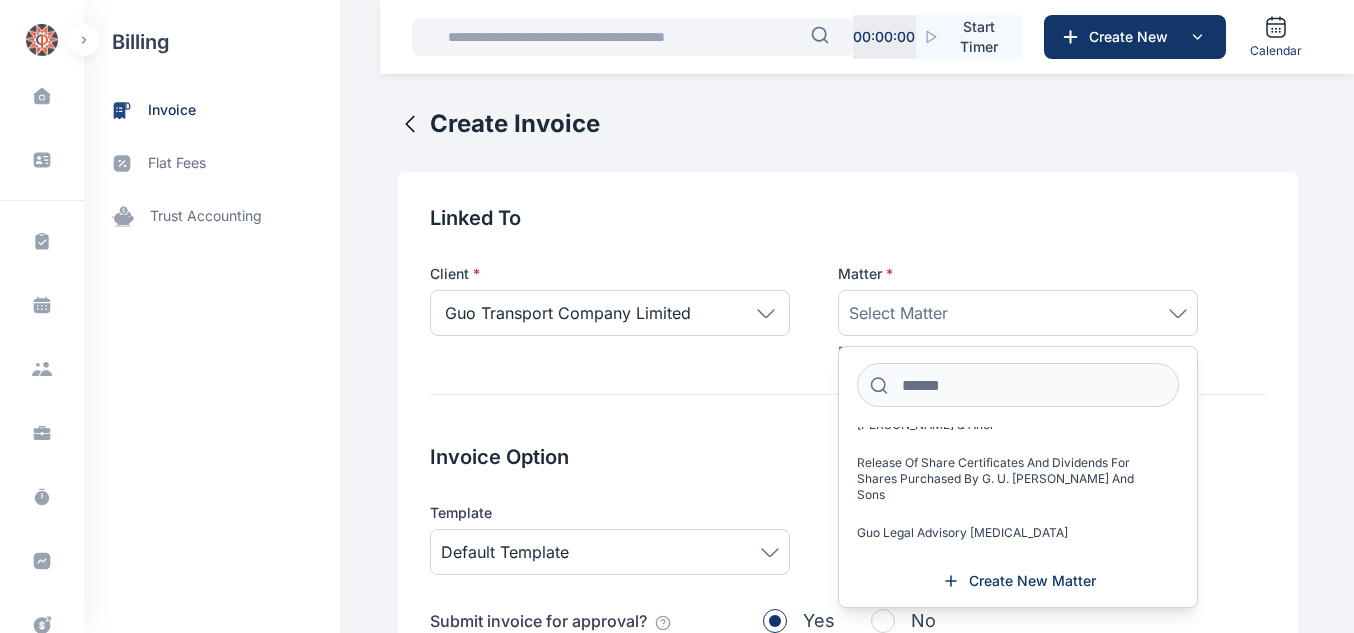scroll, scrollTop: 0, scrollLeft: 0, axis: both 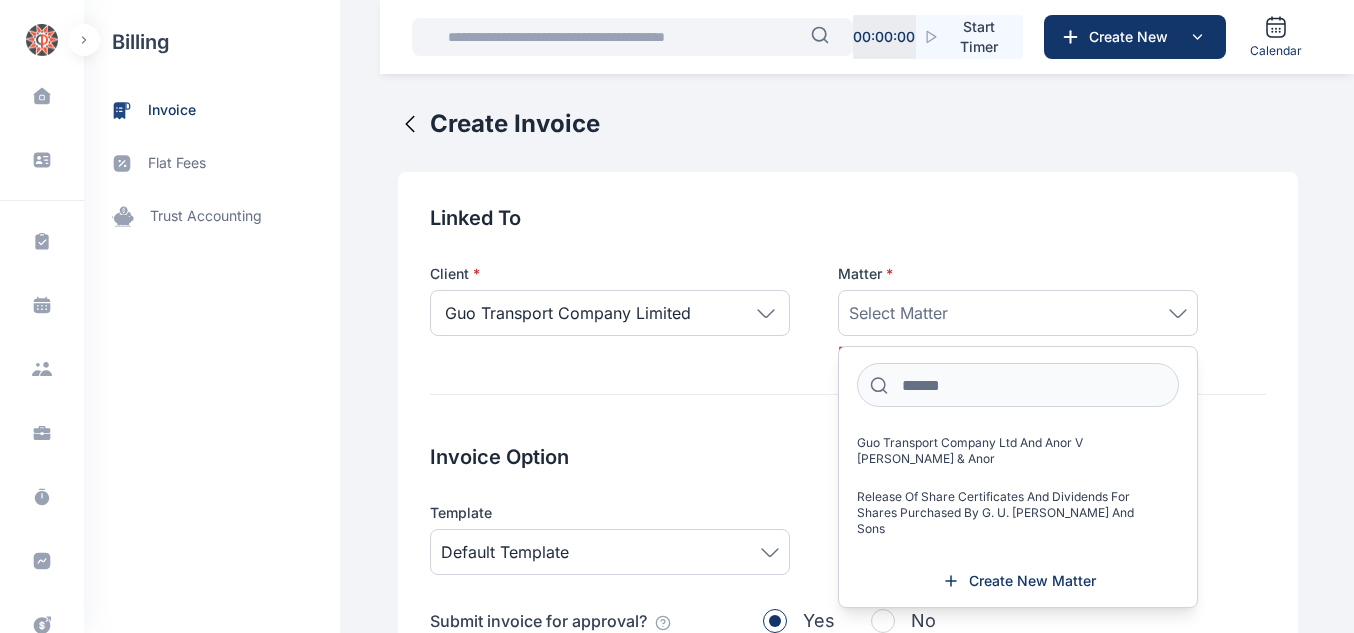 click on "Guo  Transport Company Limited" at bounding box center (610, 313) 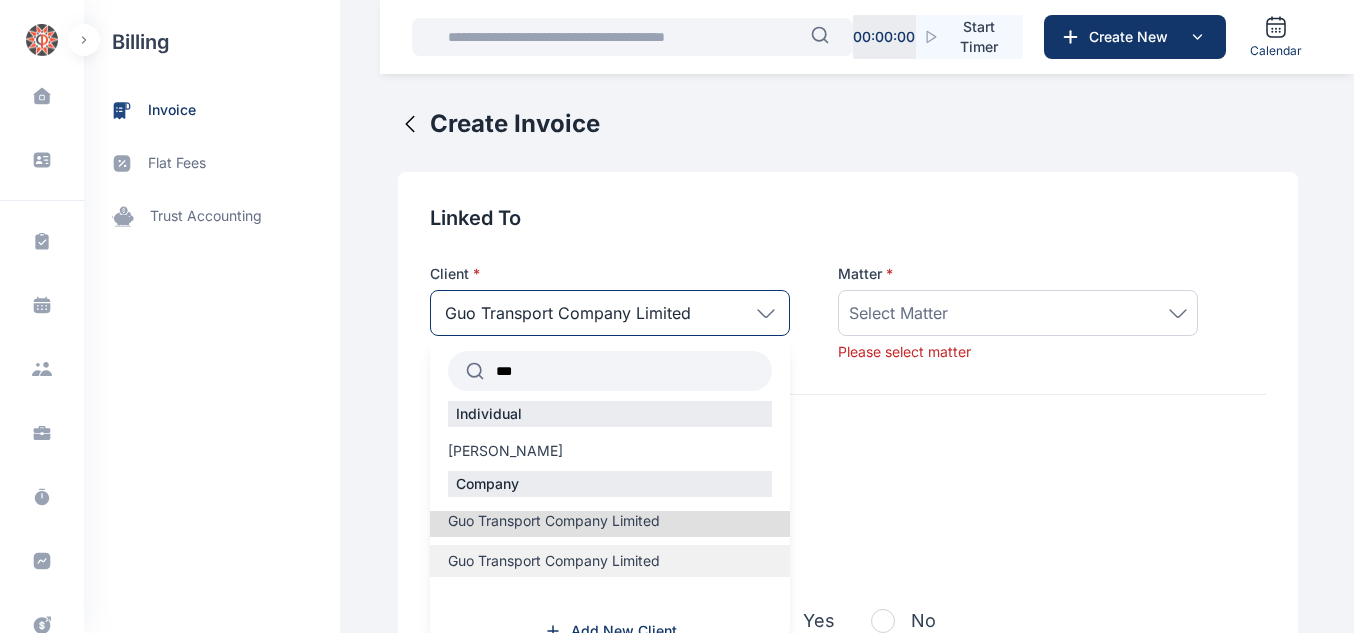 click on "Guo  Transport Company Limited" at bounding box center (554, 561) 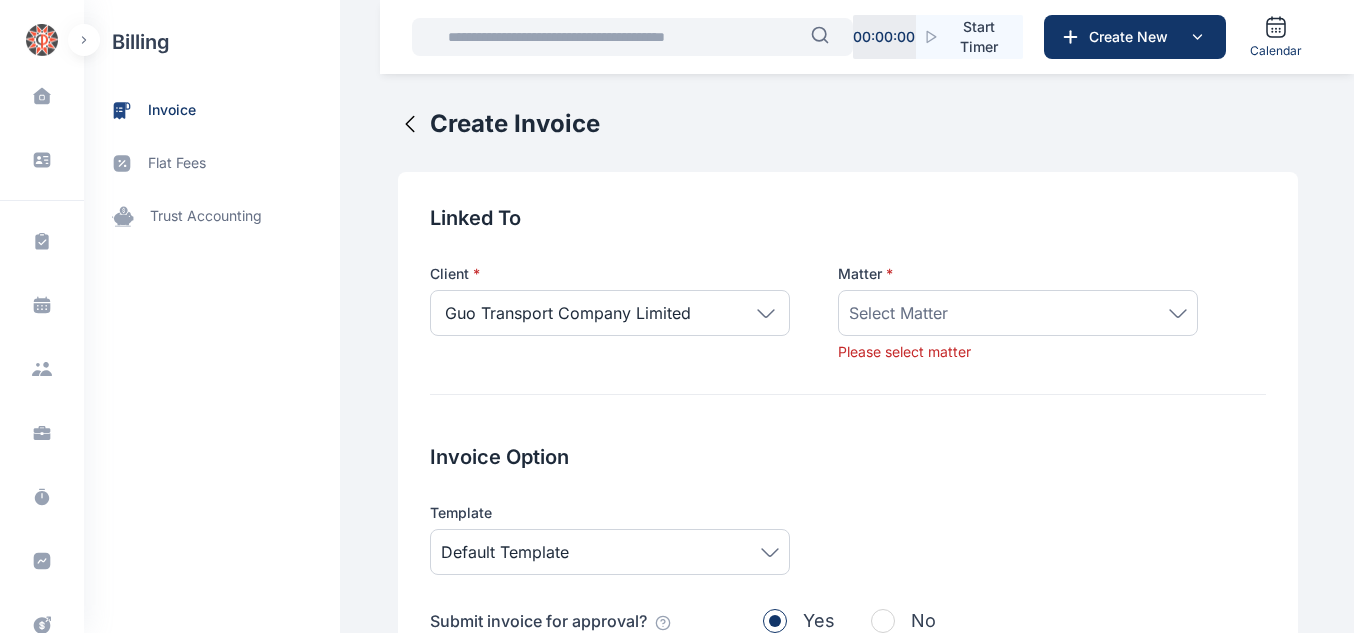 click on "Select Matter" at bounding box center [1018, 313] 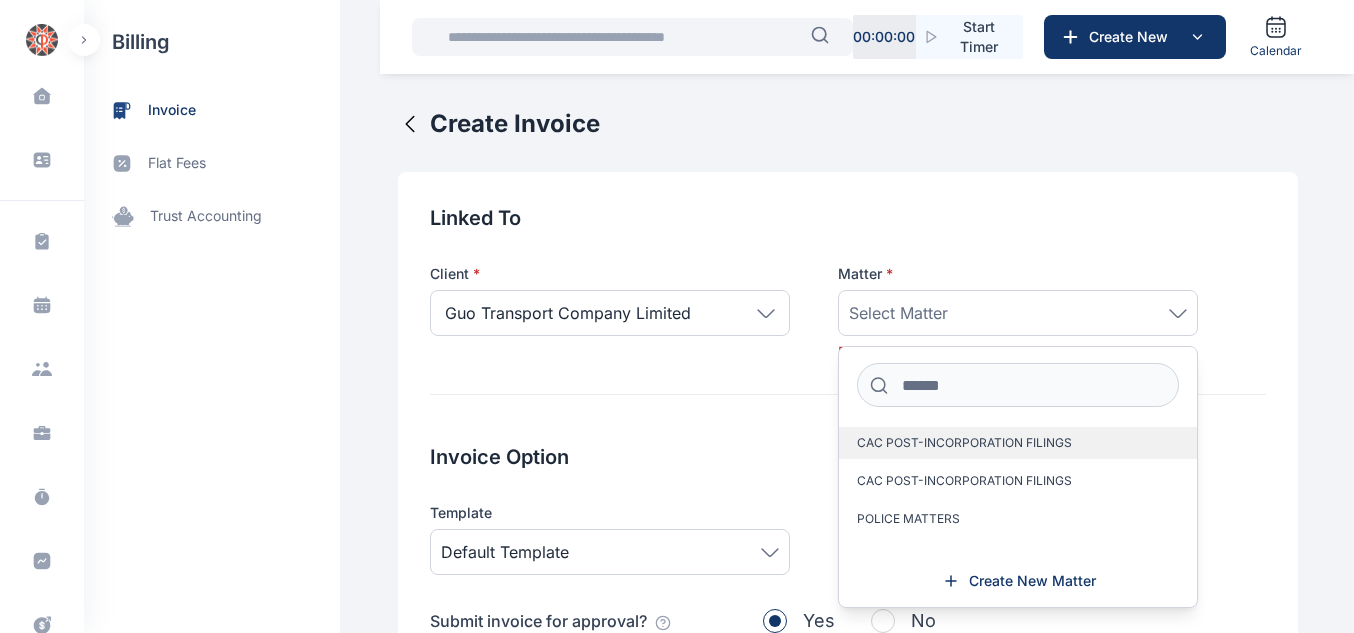 click on "CAC POST-INCORPORATION FILINGS" at bounding box center (964, 443) 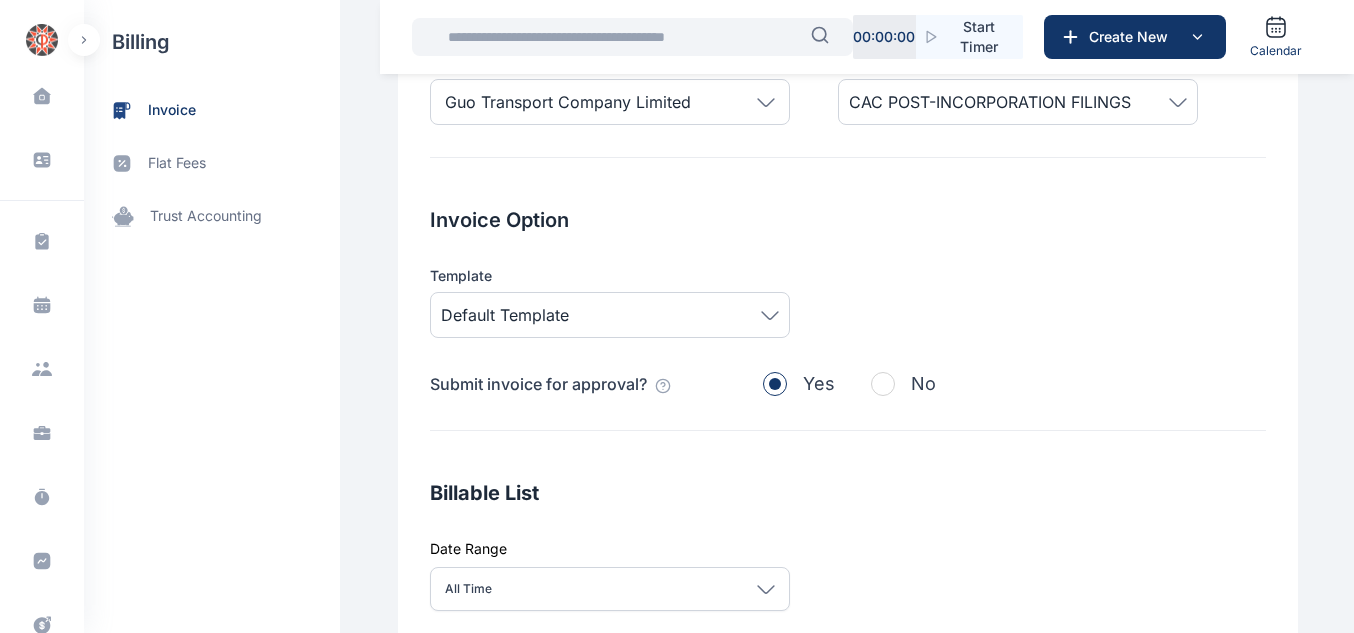 scroll, scrollTop: 371, scrollLeft: 0, axis: vertical 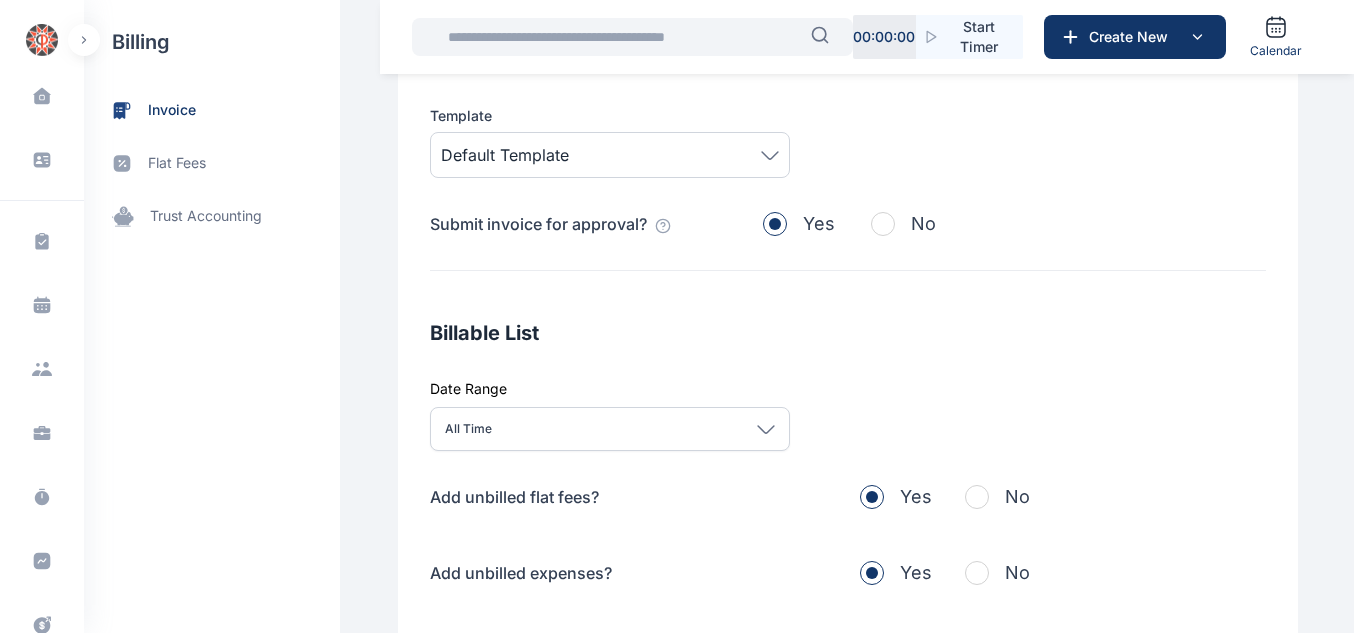 click at bounding box center (977, 497) 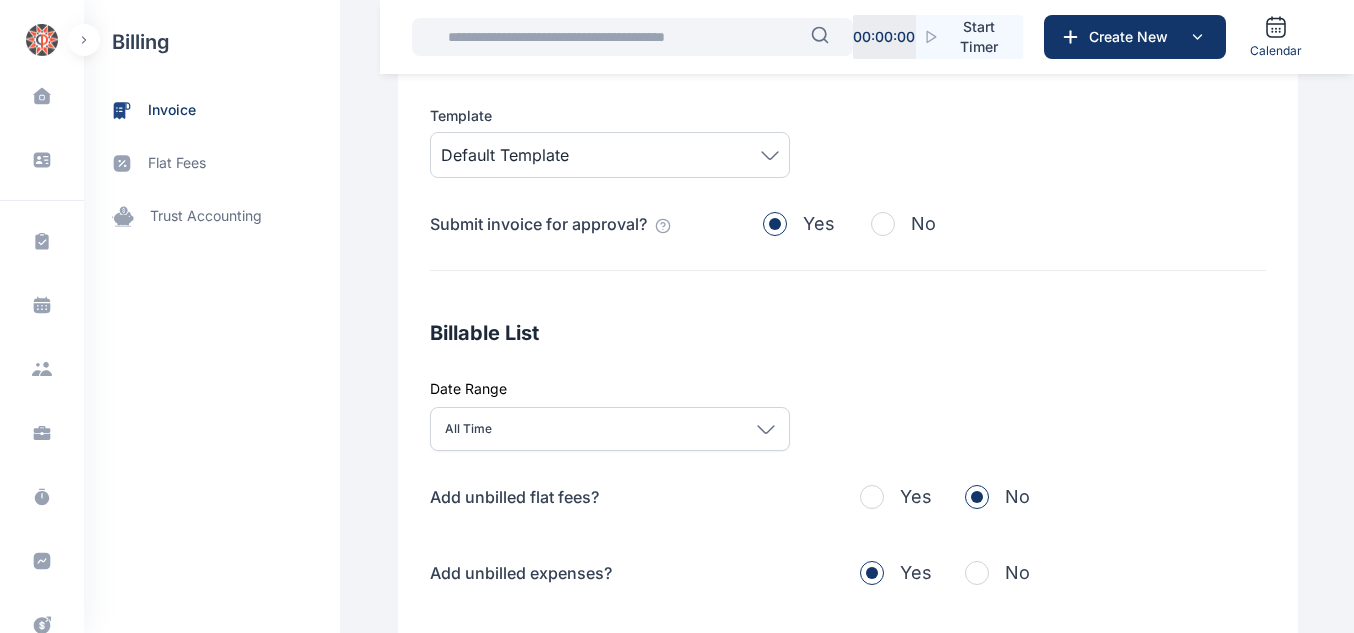 click at bounding box center (977, 573) 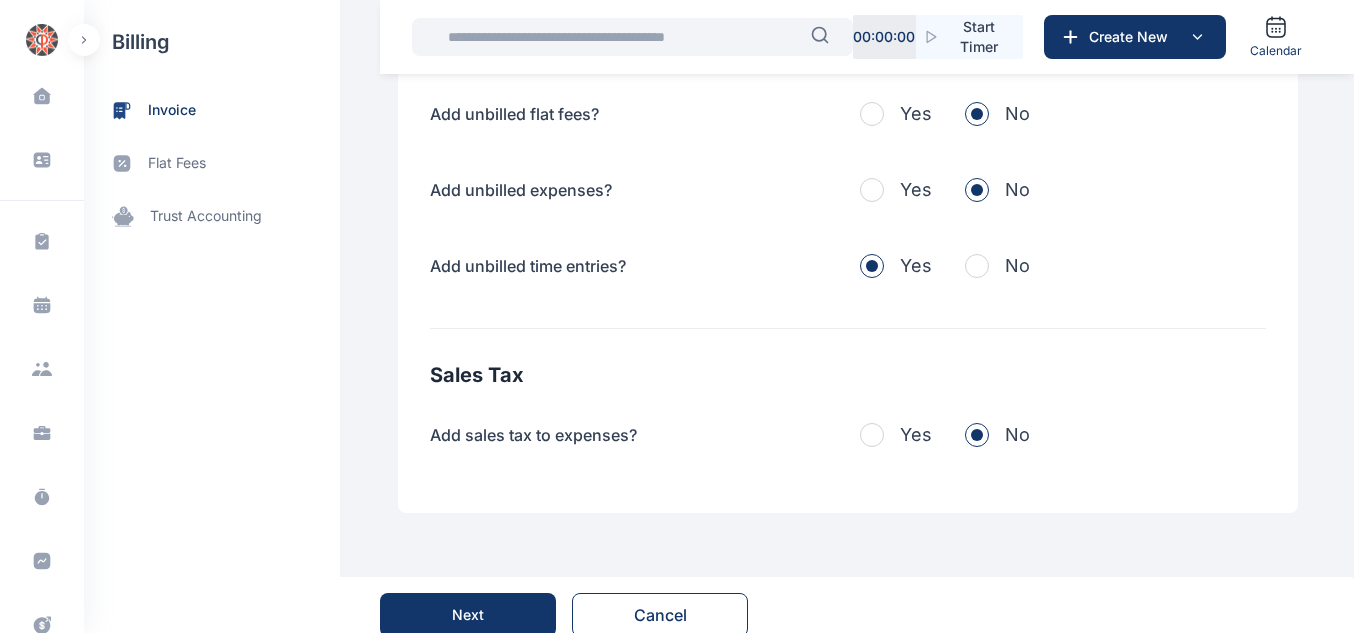 scroll, scrollTop: 765, scrollLeft: 0, axis: vertical 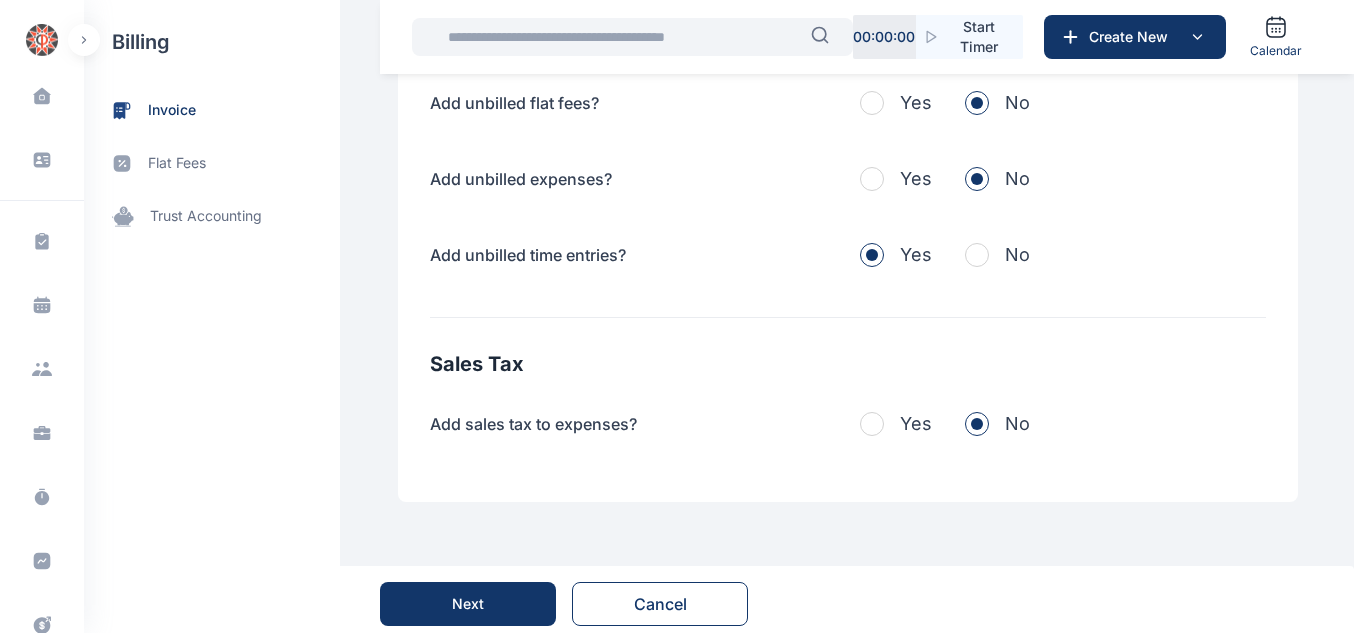 drag, startPoint x: 968, startPoint y: 244, endPoint x: 433, endPoint y: 609, distance: 647.6496 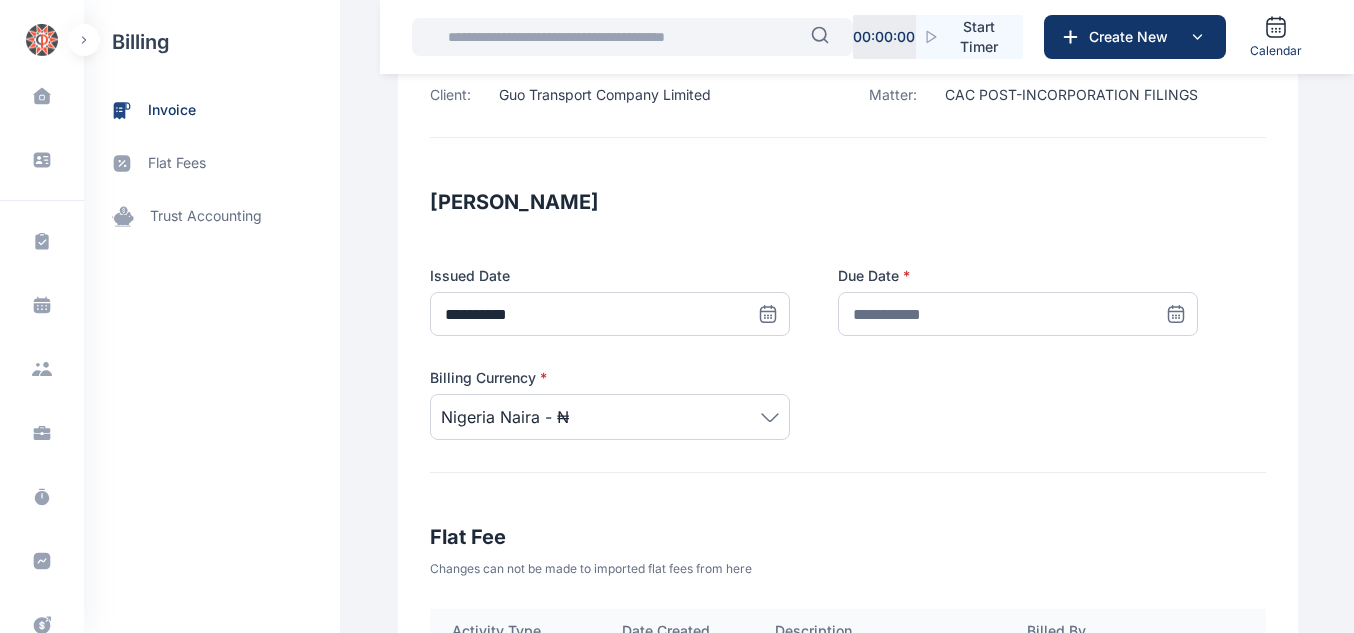 scroll, scrollTop: 153, scrollLeft: 0, axis: vertical 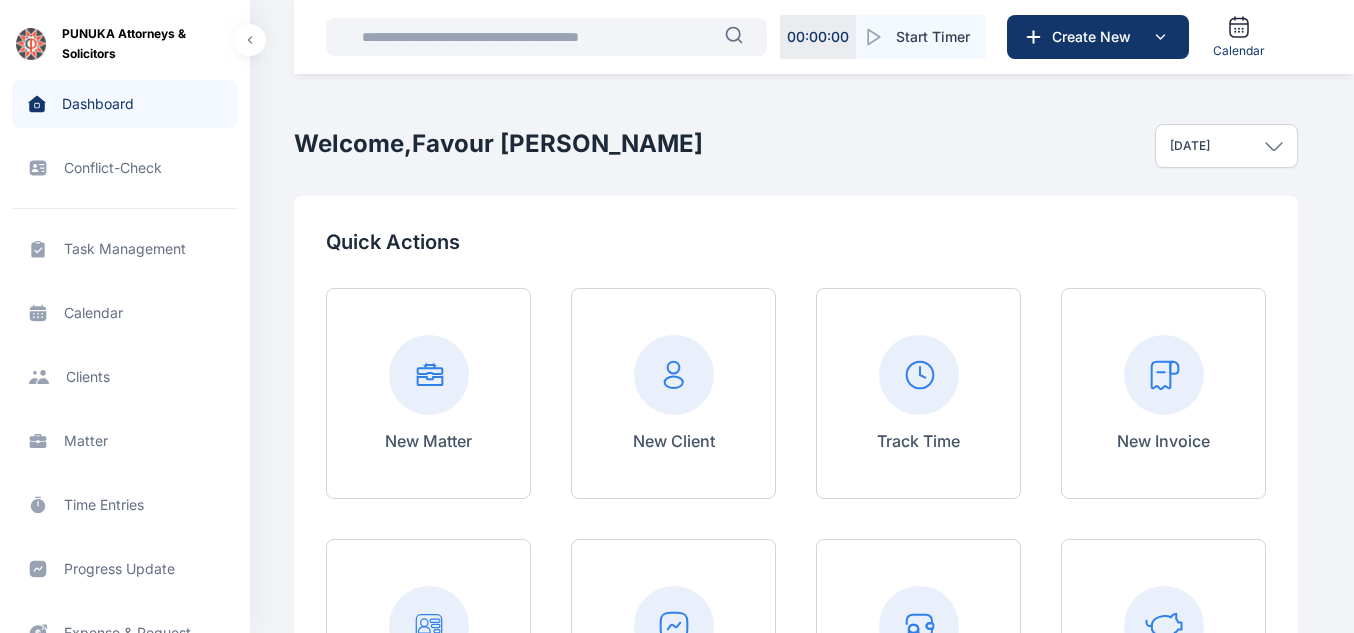 click 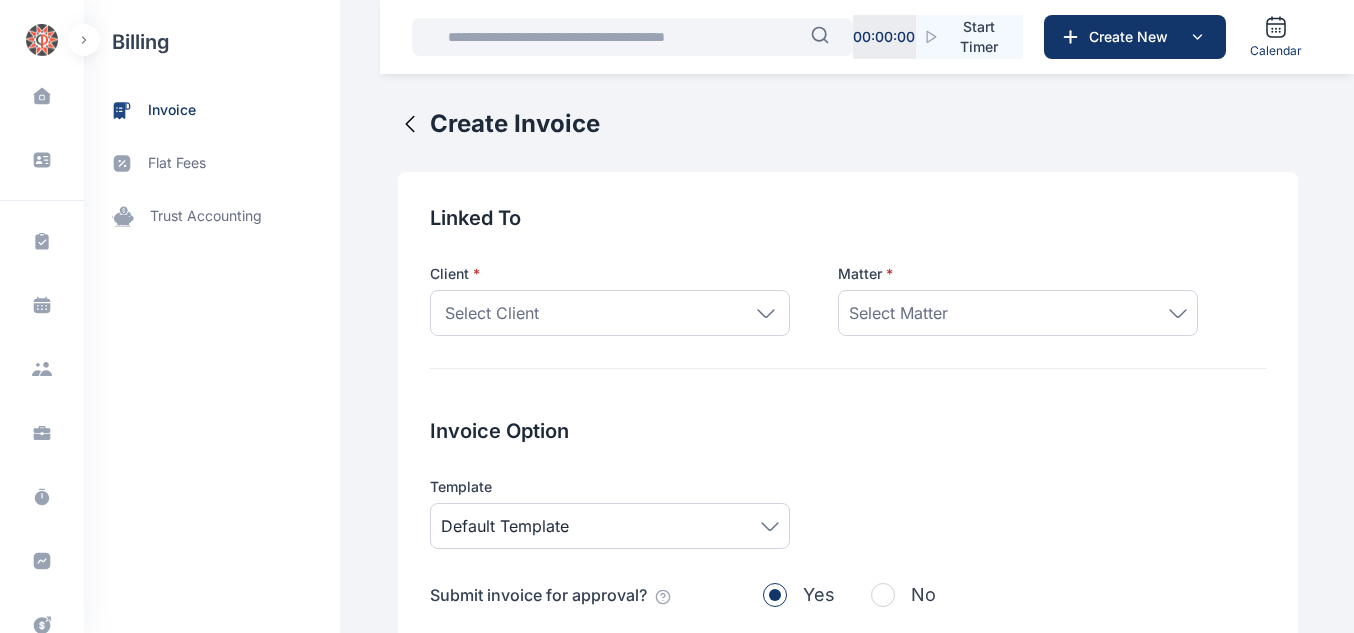 click 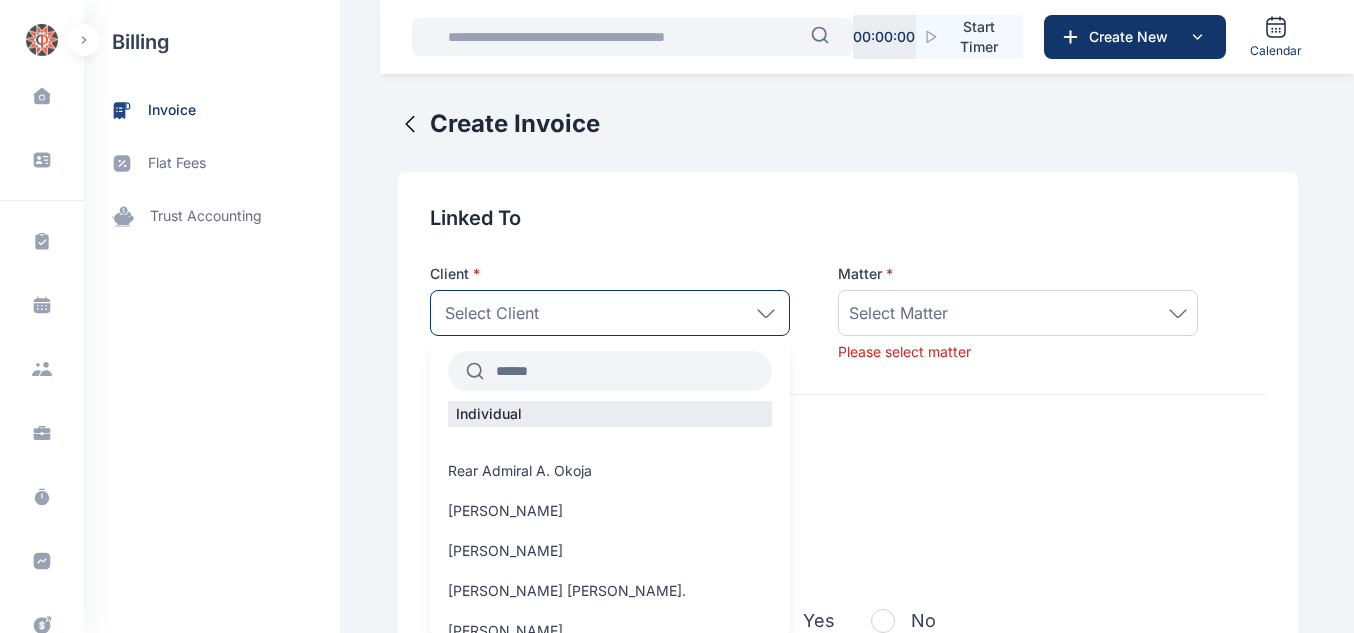 click at bounding box center (628, 371) 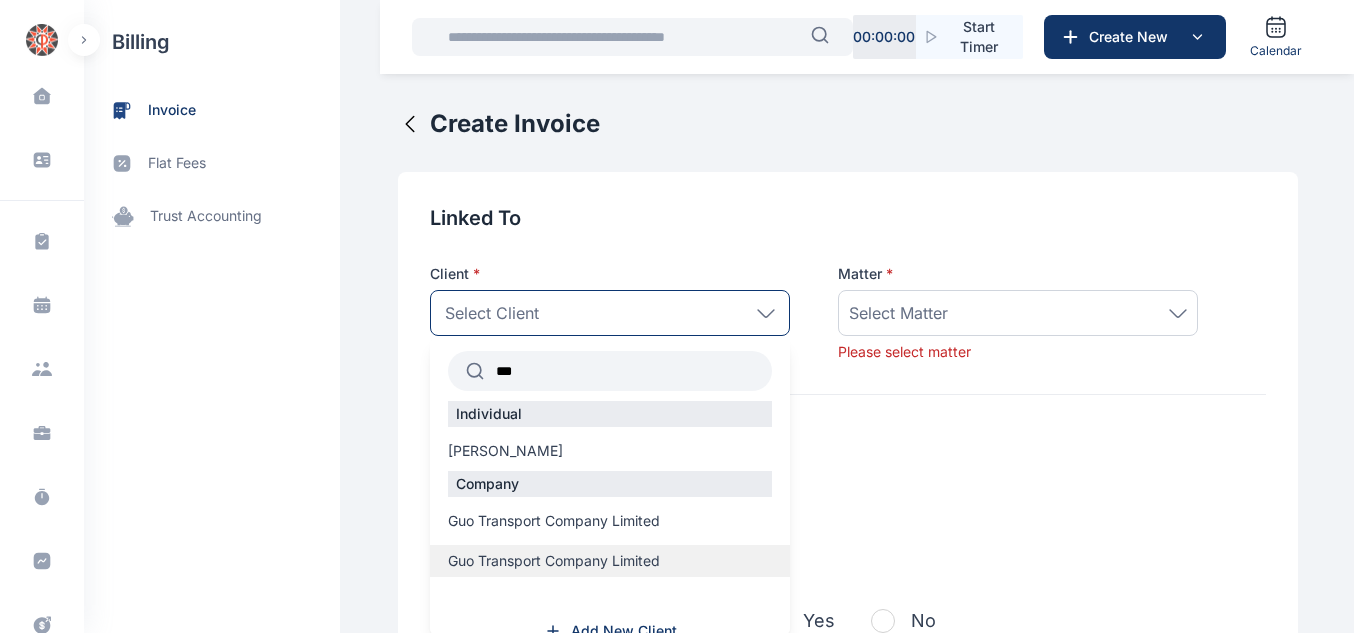 type on "***" 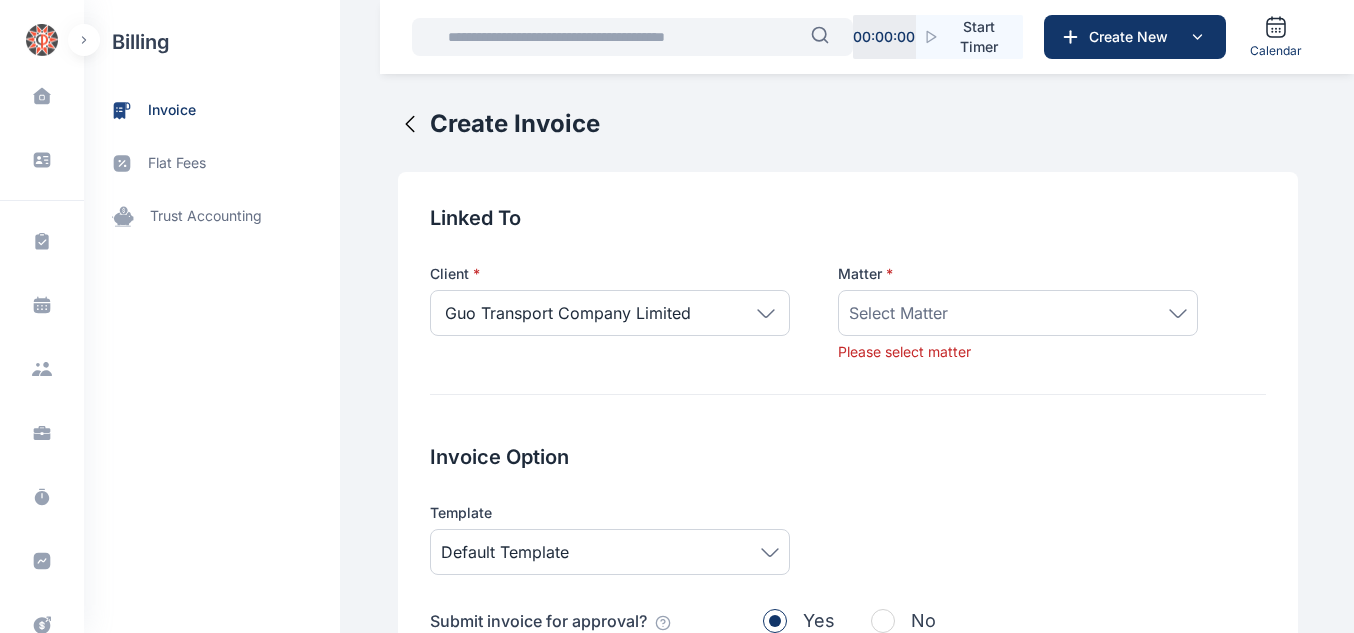 click on "Select Matter" at bounding box center [1018, 313] 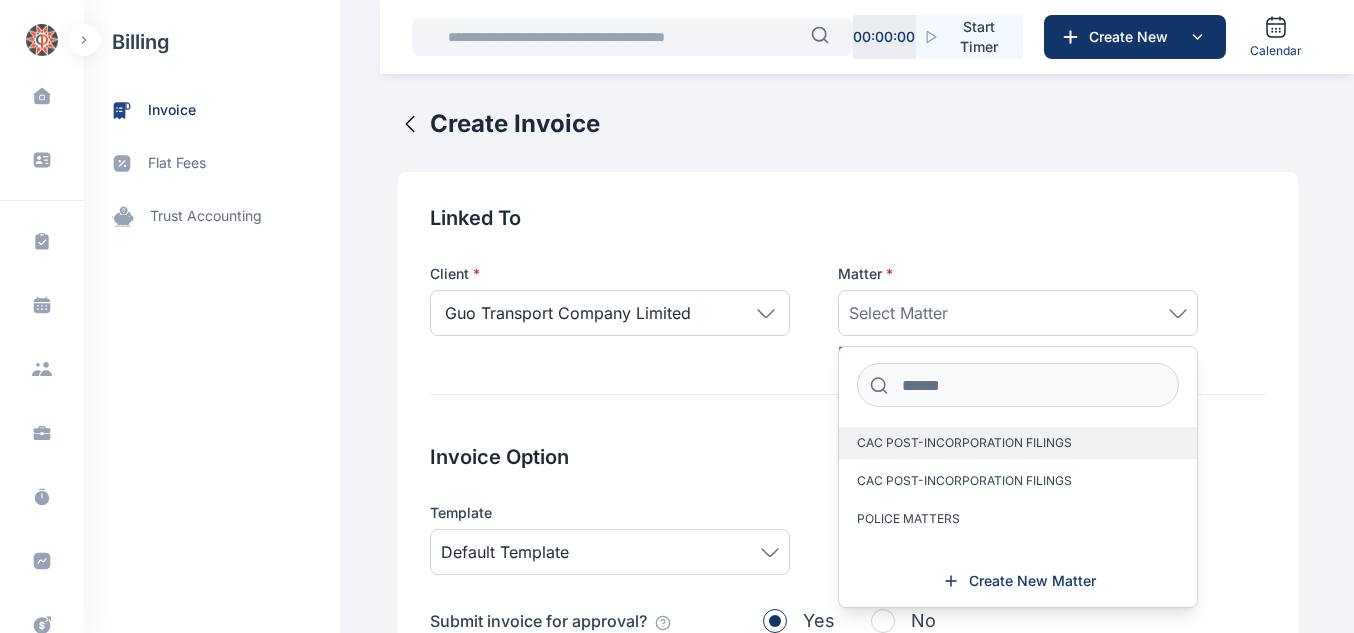 click on "CAC POST-INCORPORATION FILINGS" at bounding box center (1018, 443) 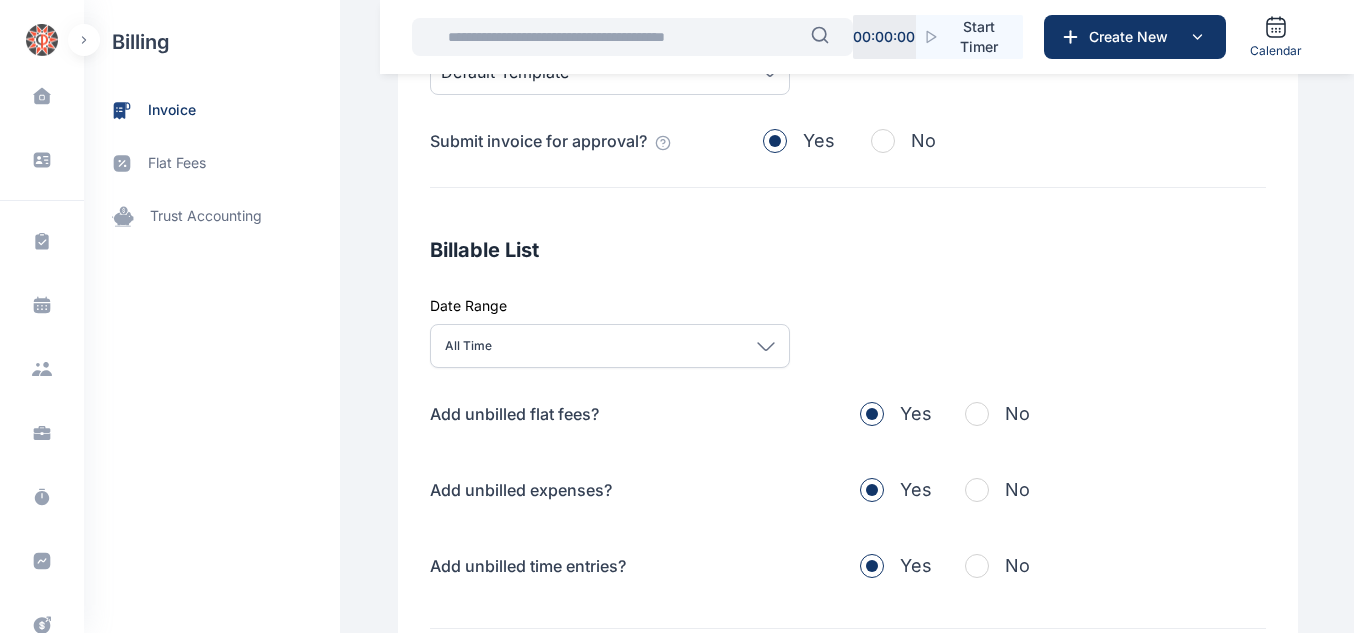 scroll, scrollTop: 540, scrollLeft: 0, axis: vertical 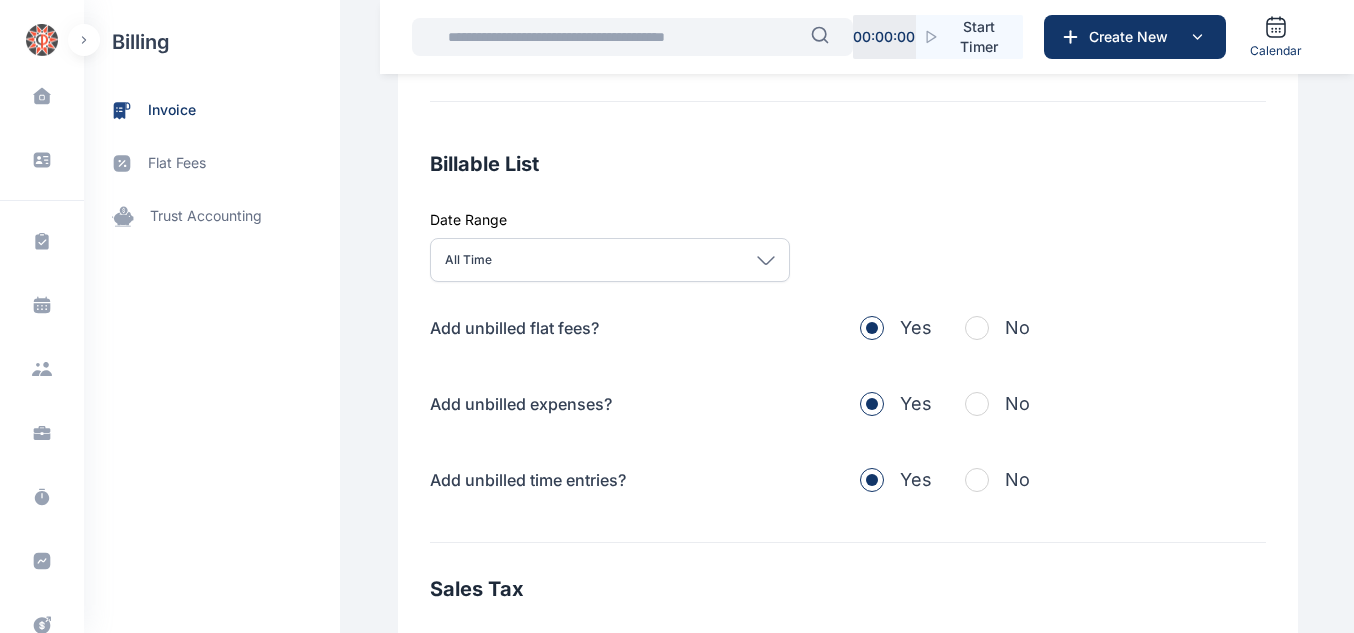 click at bounding box center (977, 328) 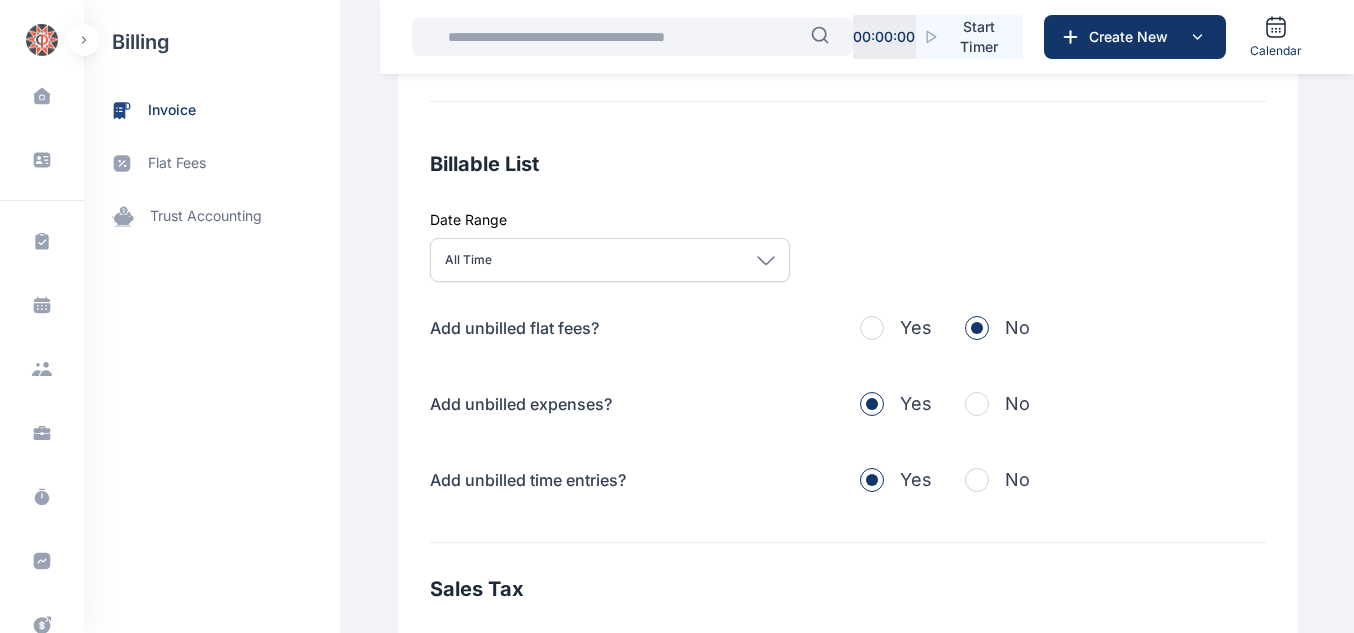 click at bounding box center (977, 404) 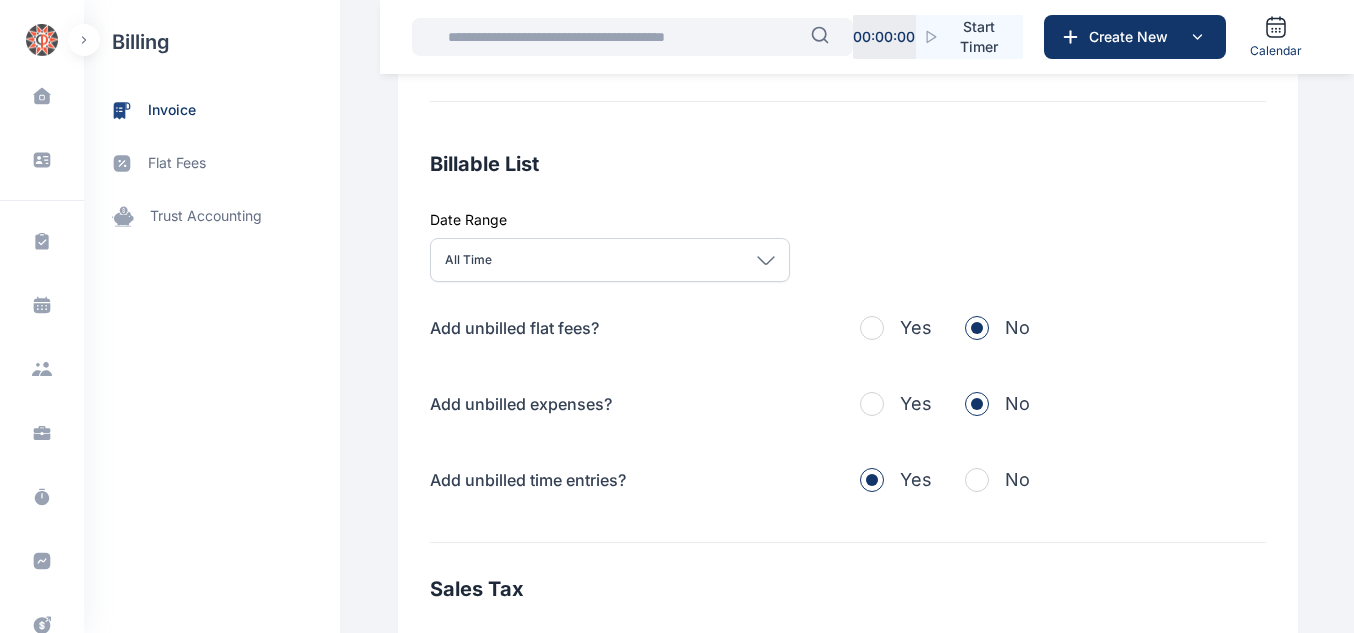 click at bounding box center (977, 480) 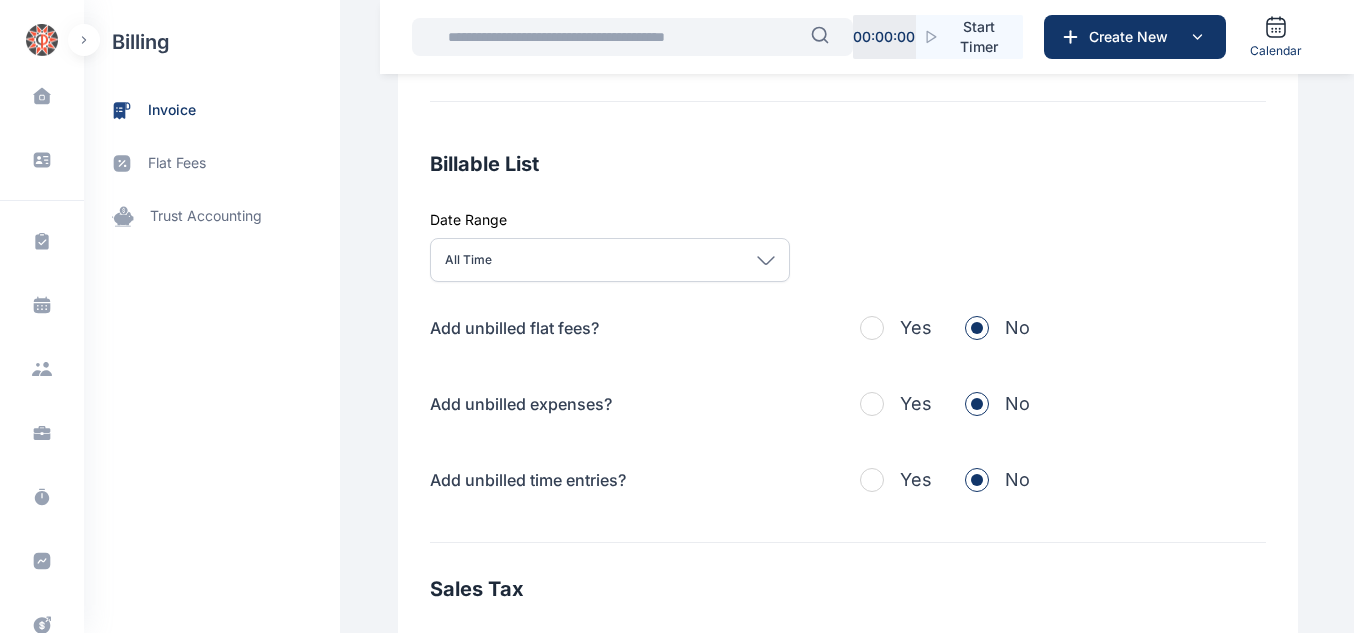 scroll, scrollTop: 774, scrollLeft: 0, axis: vertical 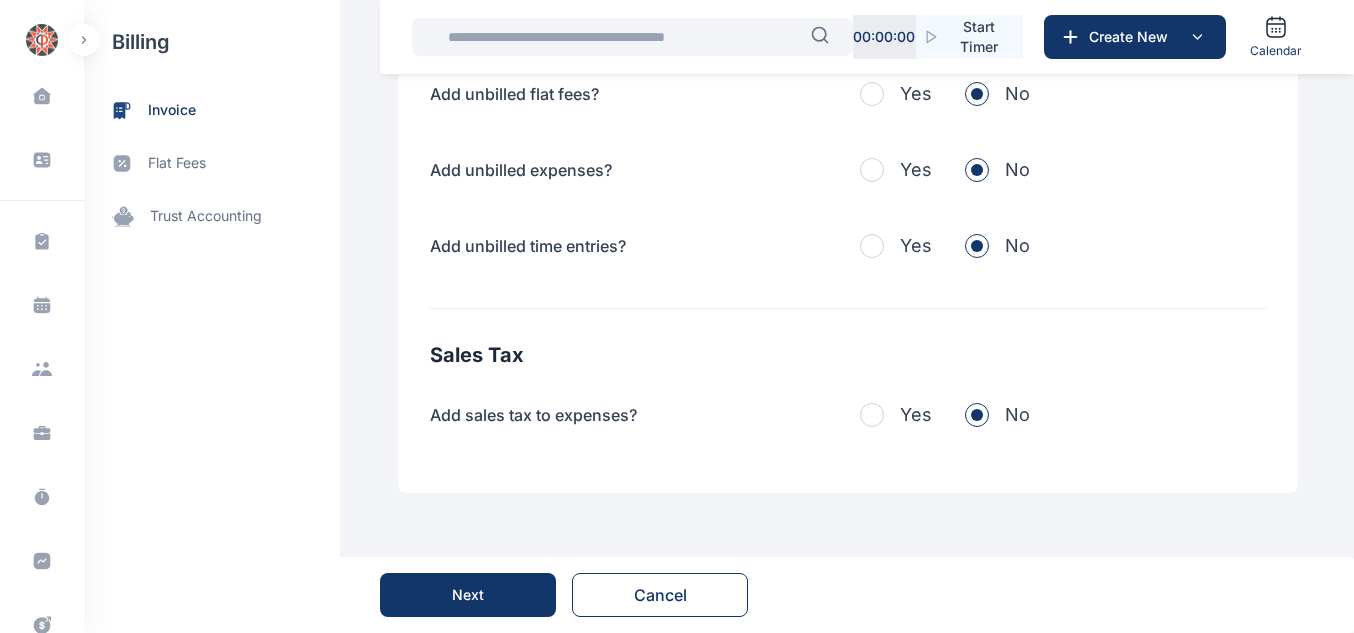 click on "Next" at bounding box center (468, 595) 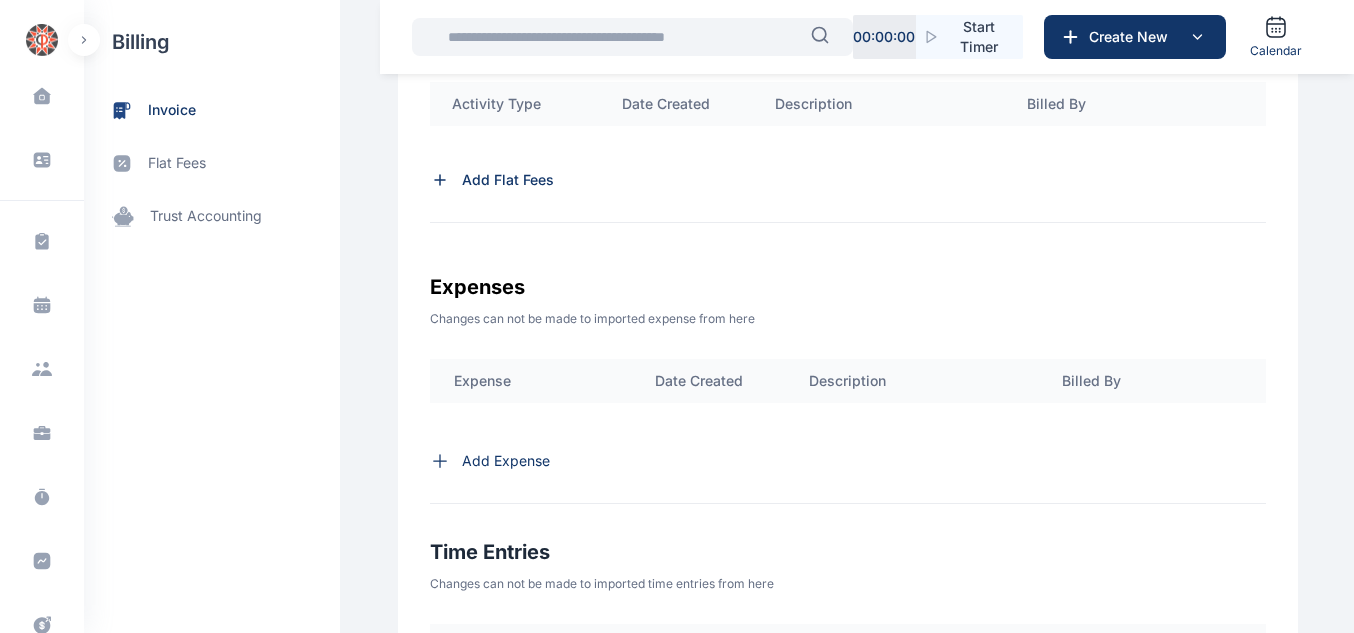 click on "Add Flat Fees" at bounding box center [508, 180] 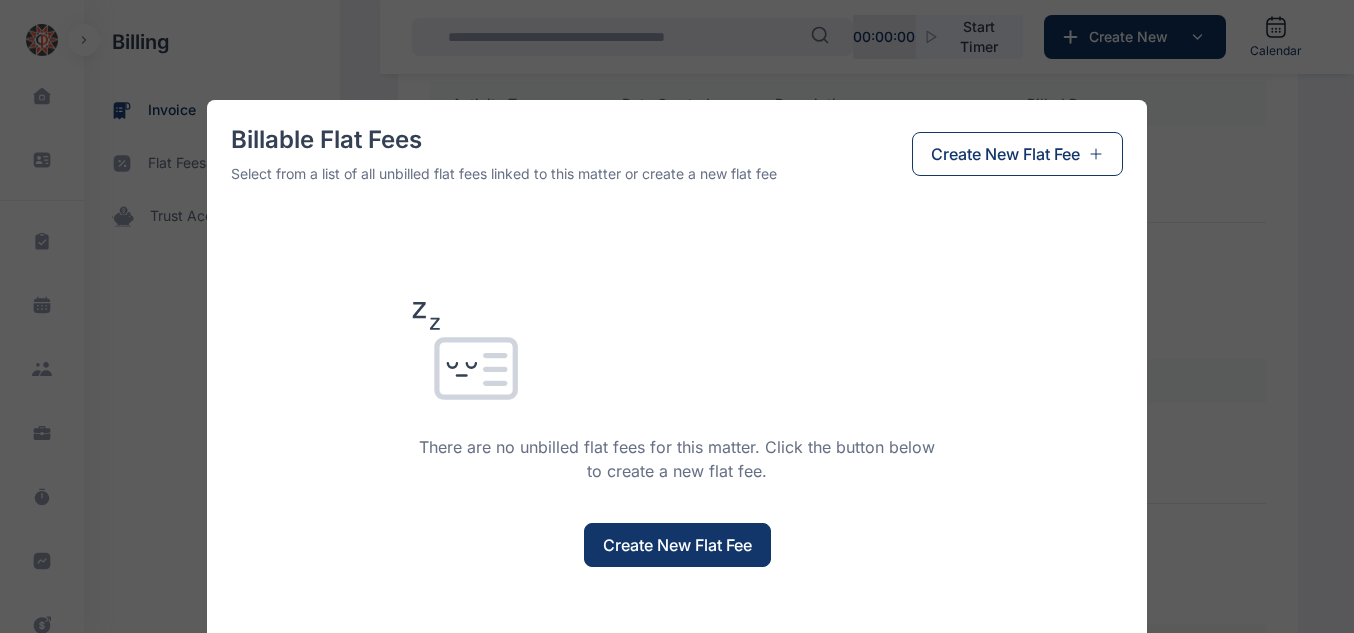 click on "Create New Flat Fee" at bounding box center (677, 545) 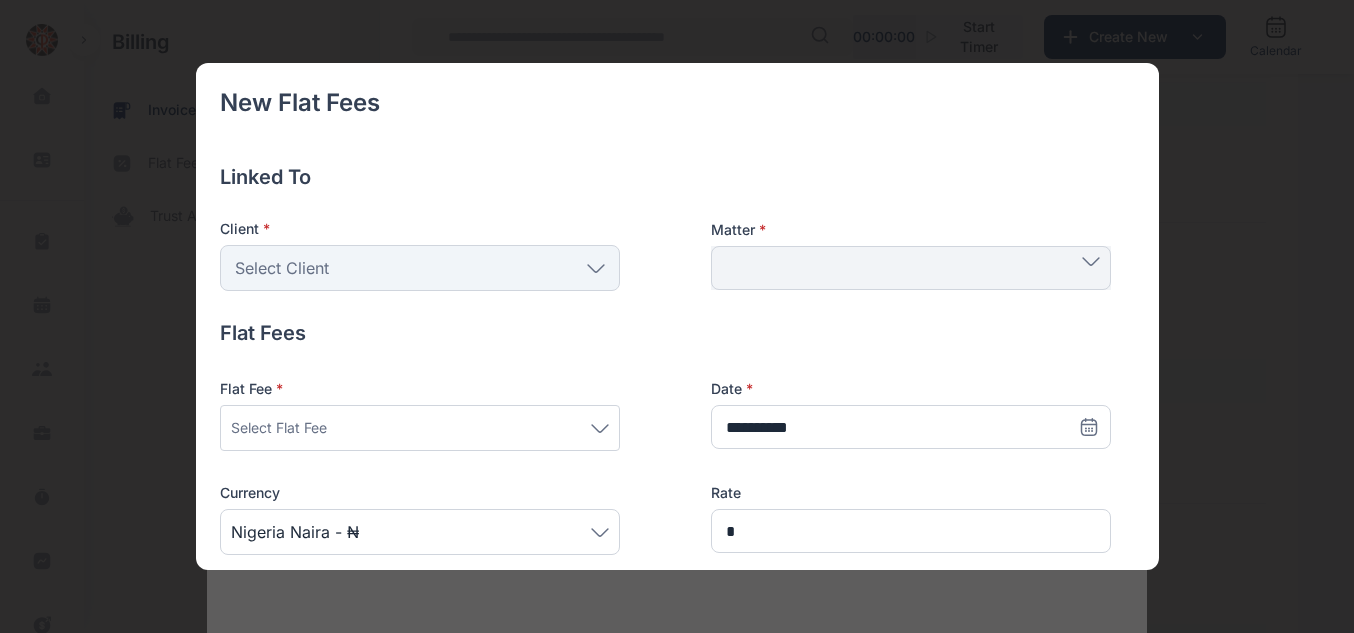 click 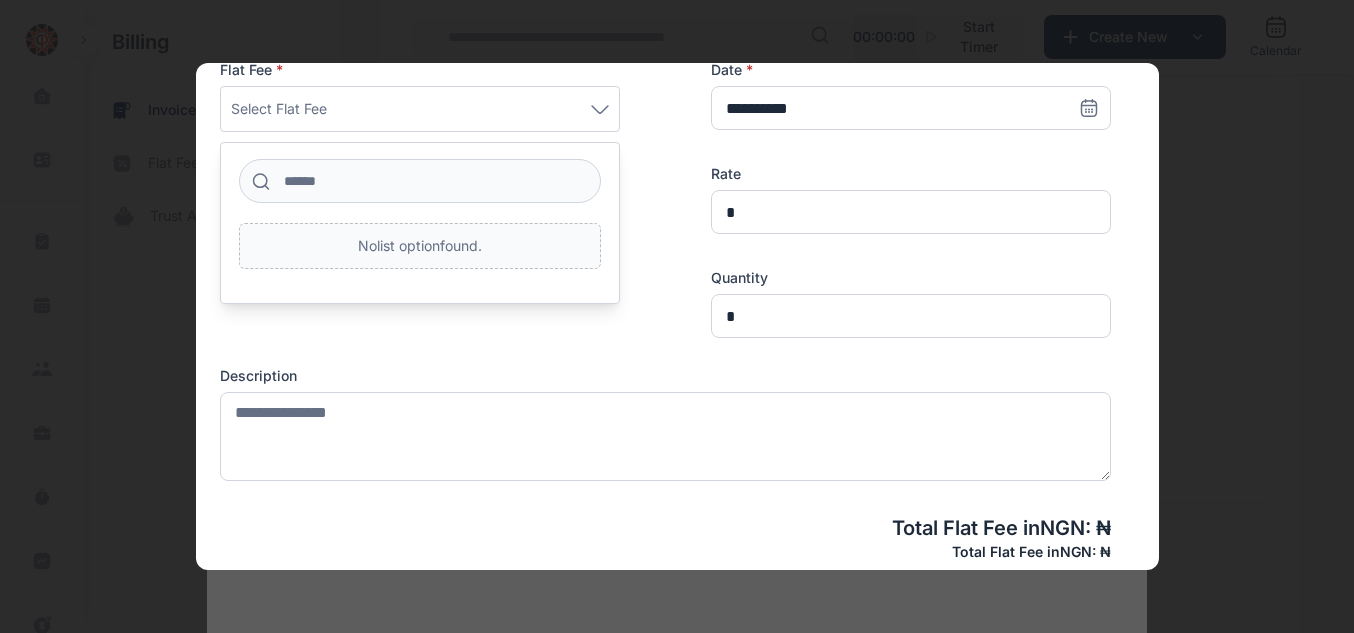 scroll, scrollTop: 323, scrollLeft: 0, axis: vertical 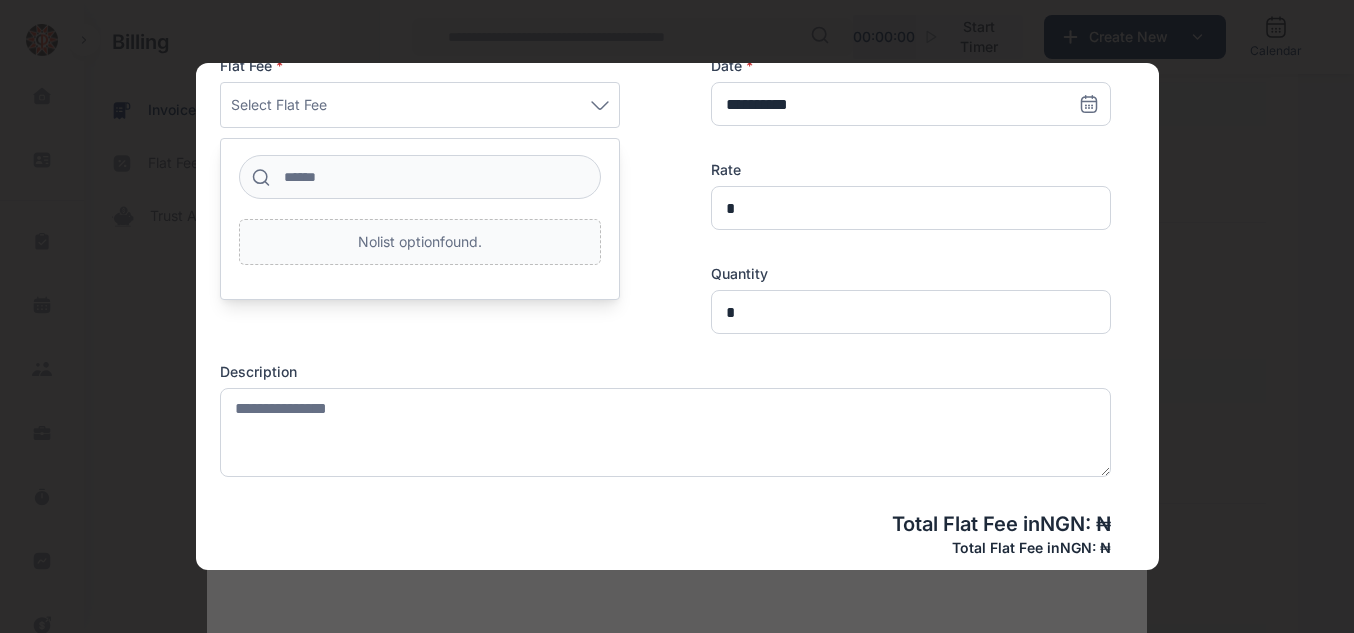 click on "Select Flat Fee" at bounding box center [420, 105] 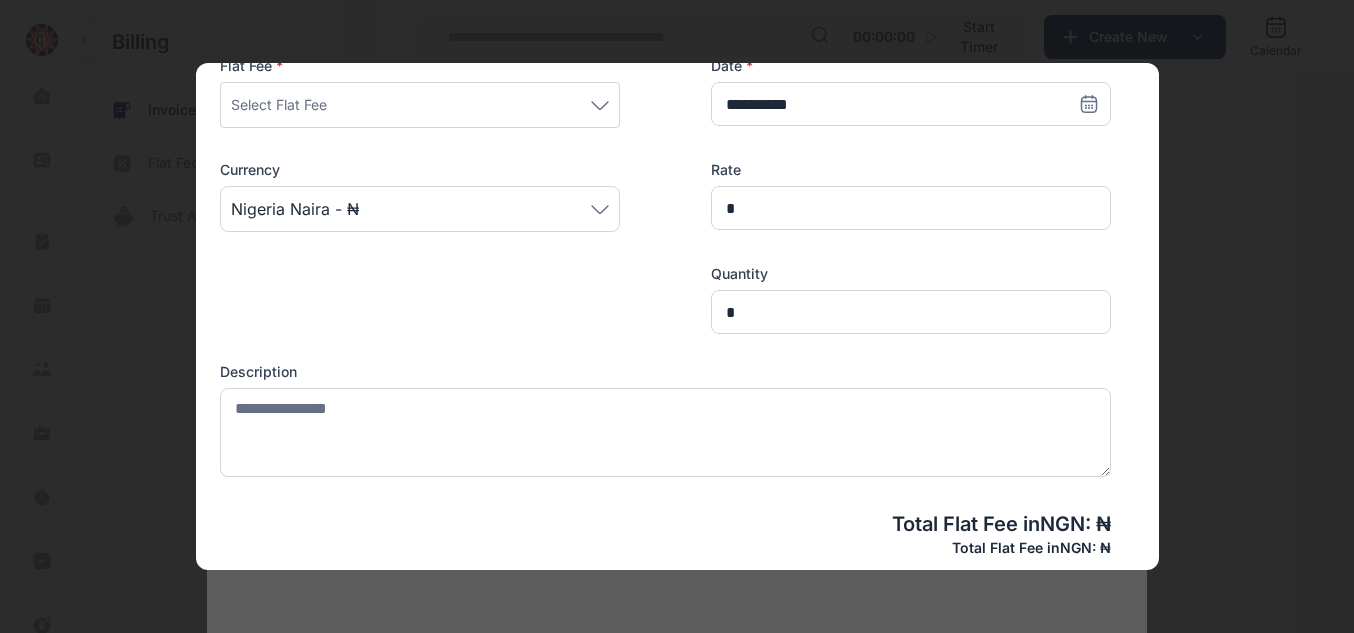 click 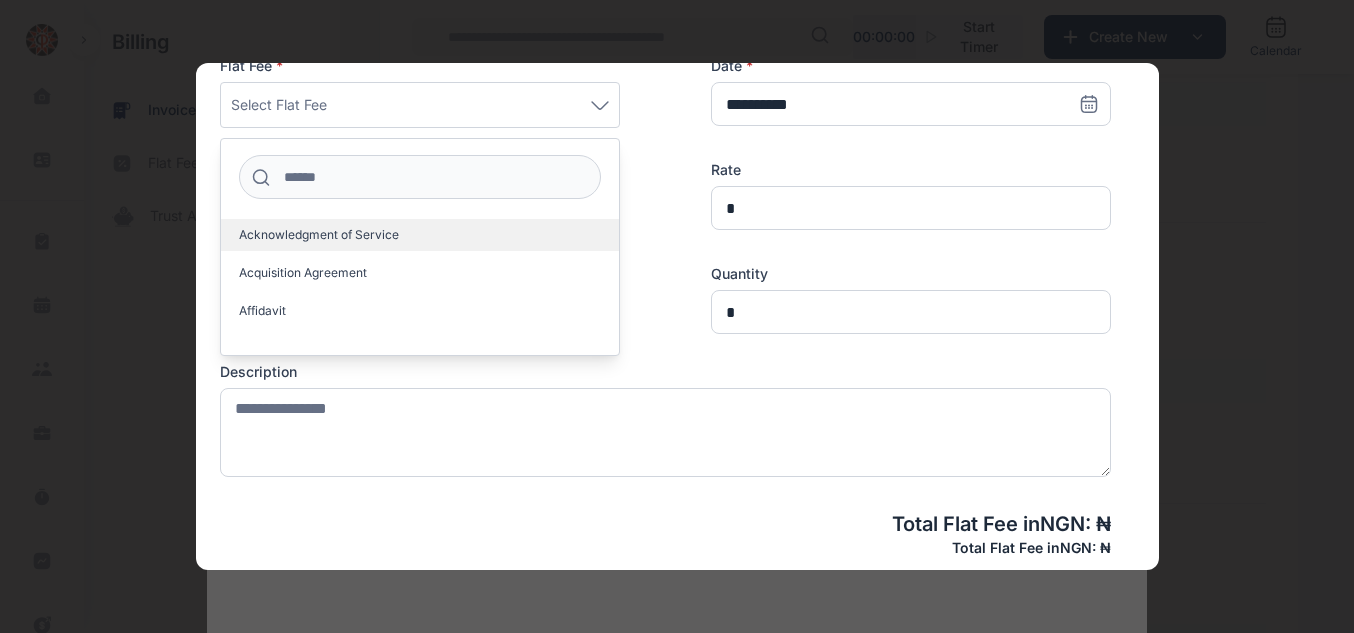 click on "Acknowledgment of Service" at bounding box center (420, 235) 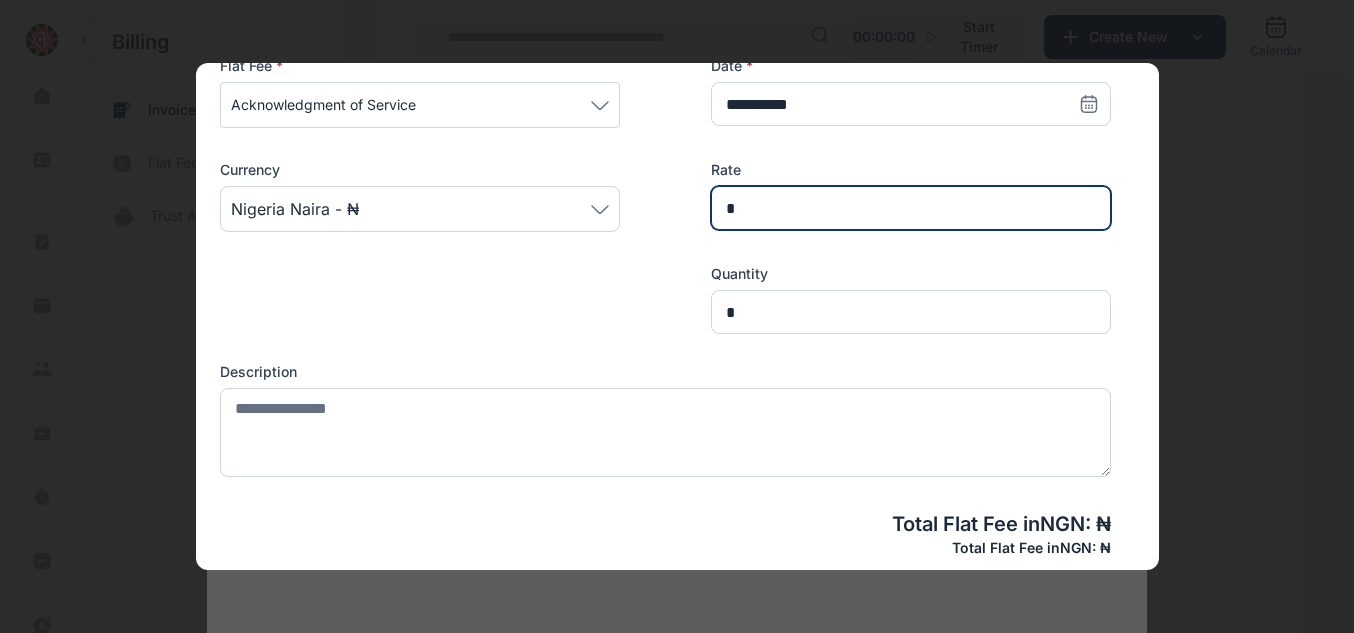 click on "*" at bounding box center (911, 208) 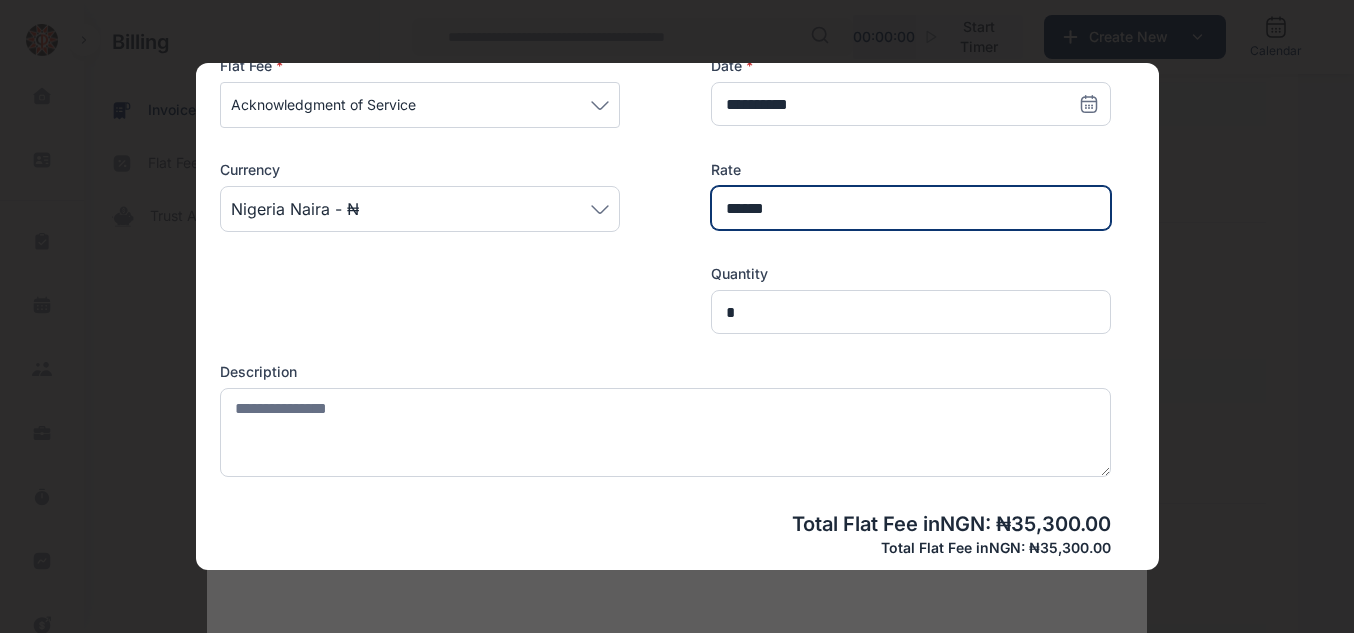 type on "******" 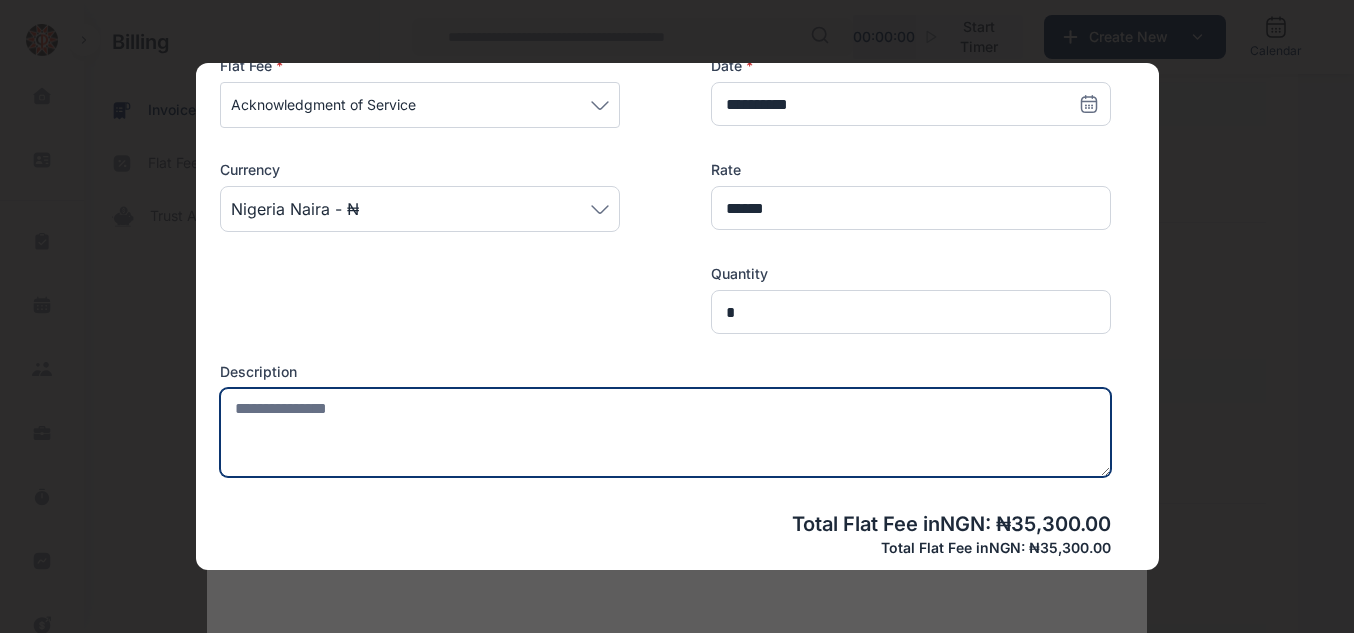click at bounding box center [665, 432] 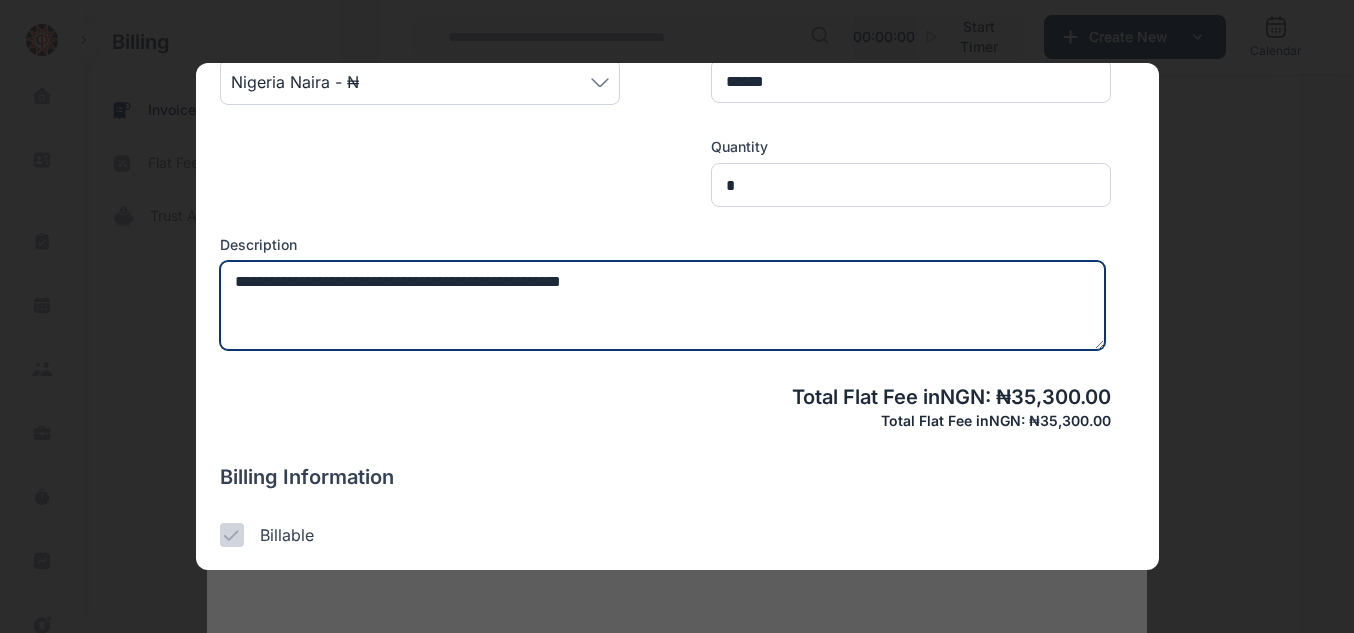 scroll, scrollTop: 631, scrollLeft: 0, axis: vertical 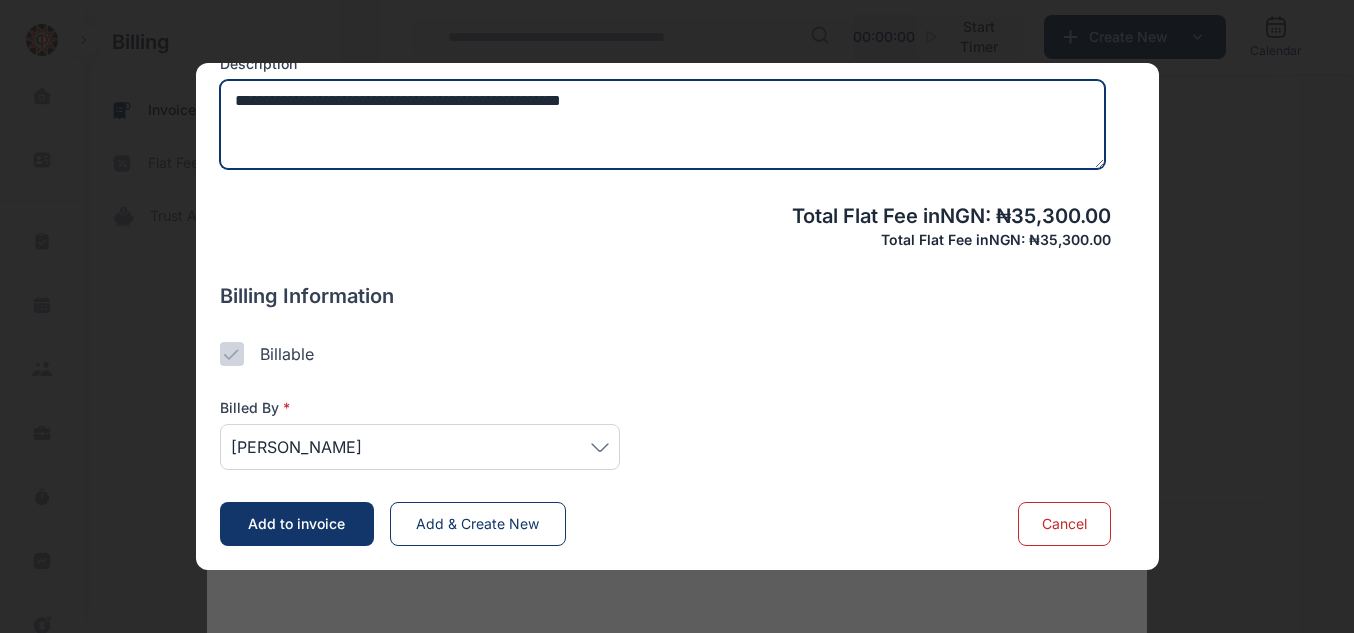 type on "**********" 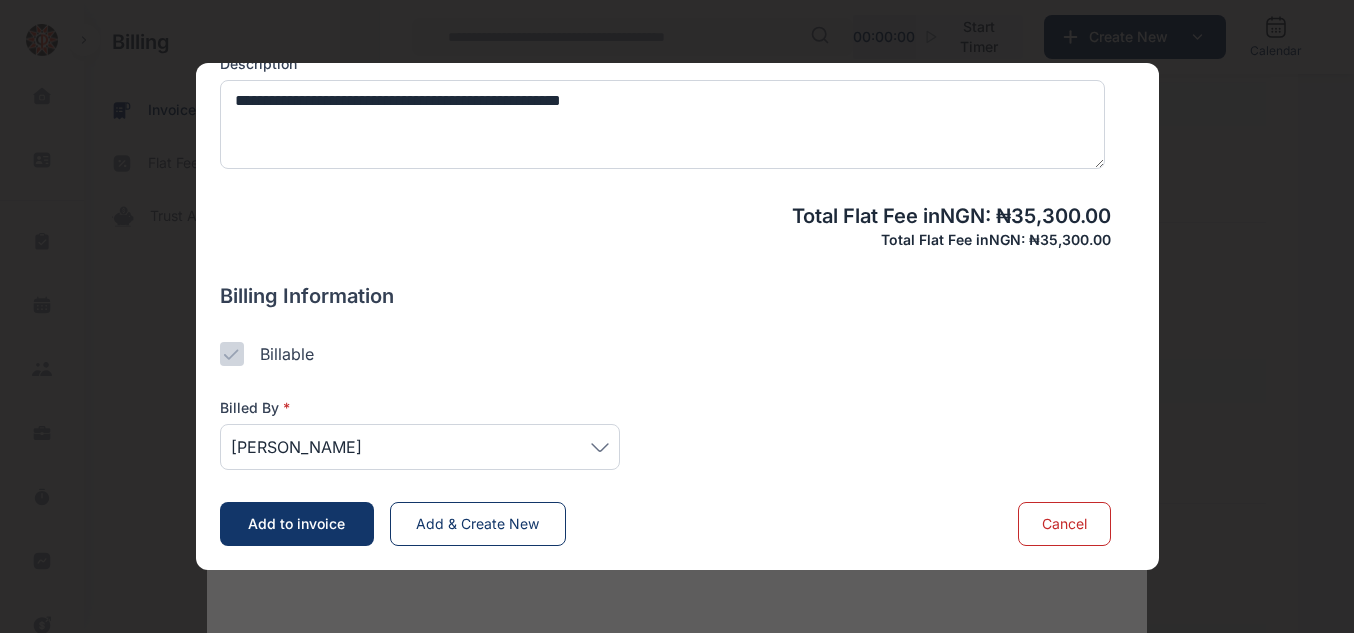 click 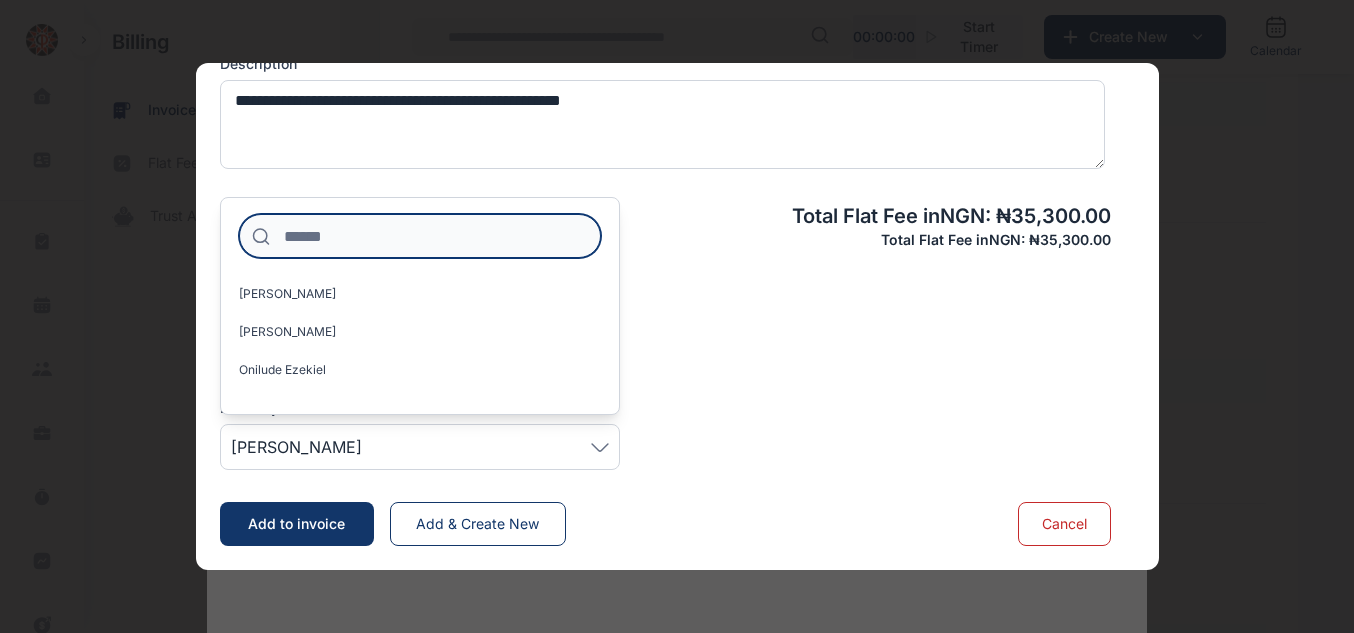 click at bounding box center (420, 236) 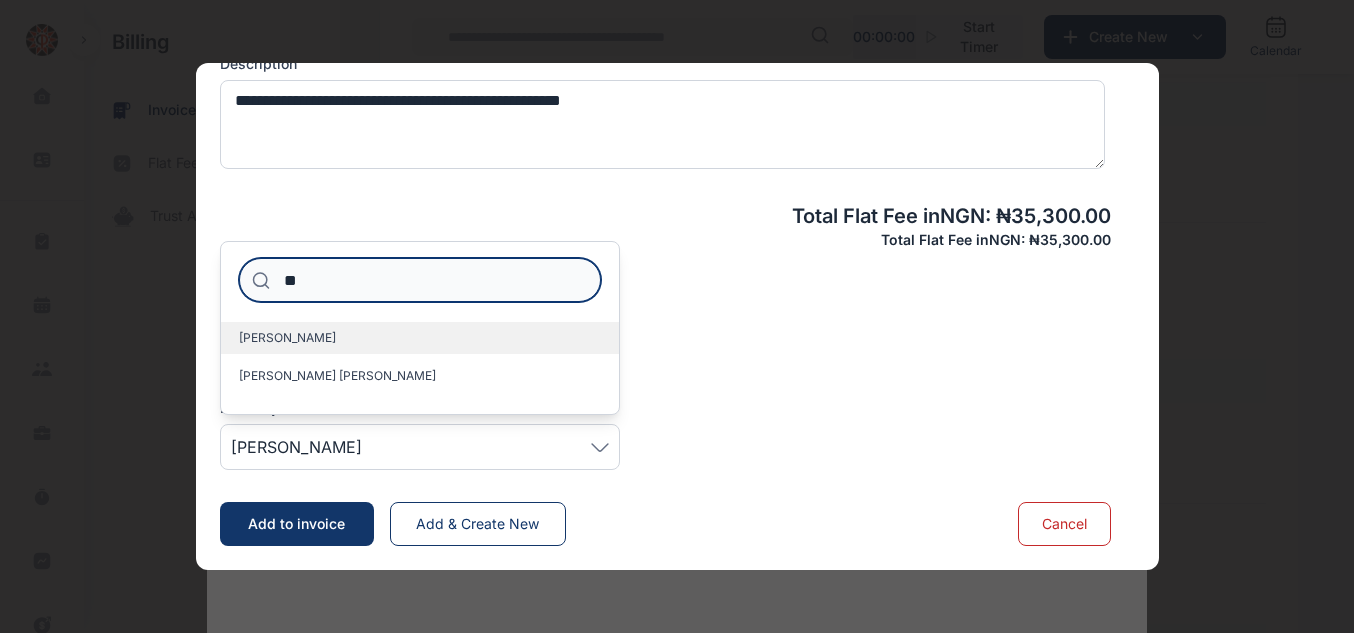 type on "**" 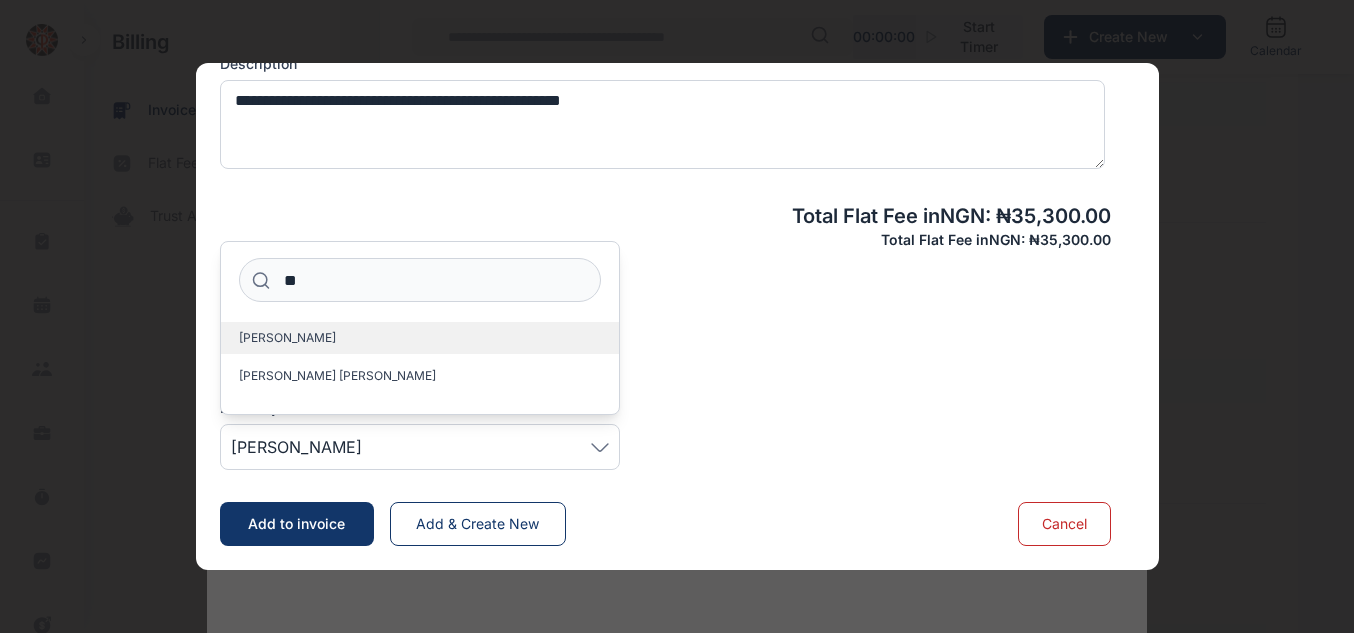 click on "[PERSON_NAME]" at bounding box center (287, 338) 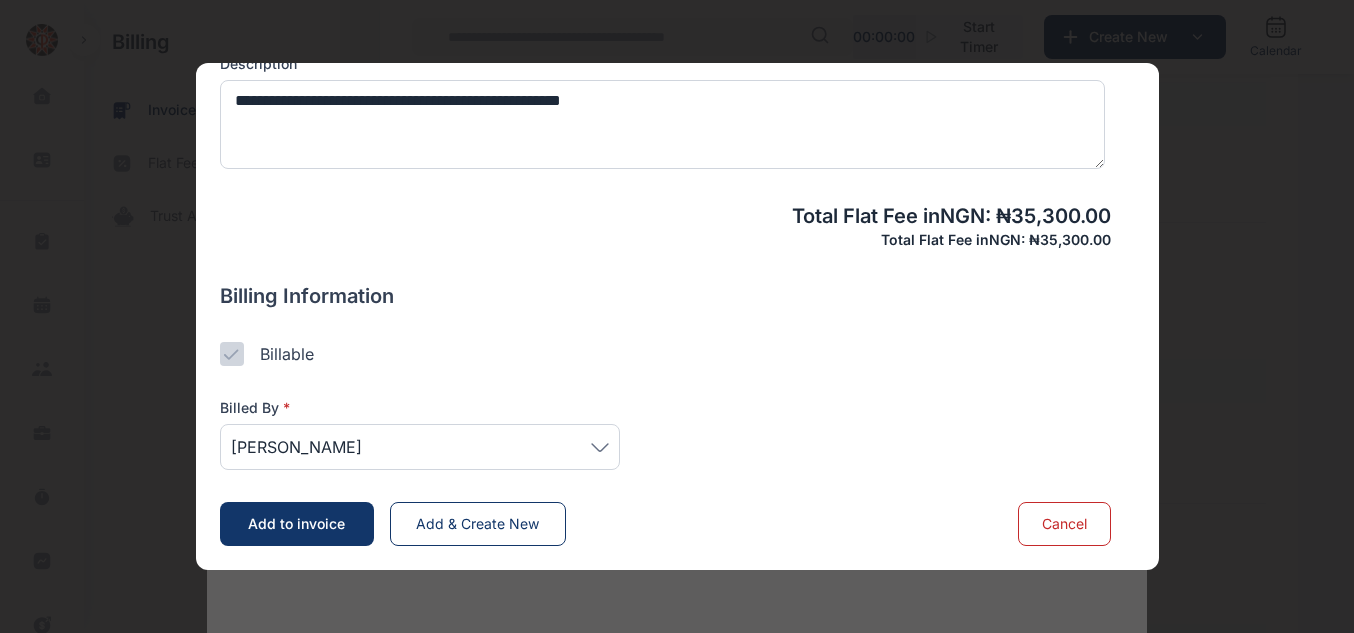 click on "Add to invoice" at bounding box center (296, 523) 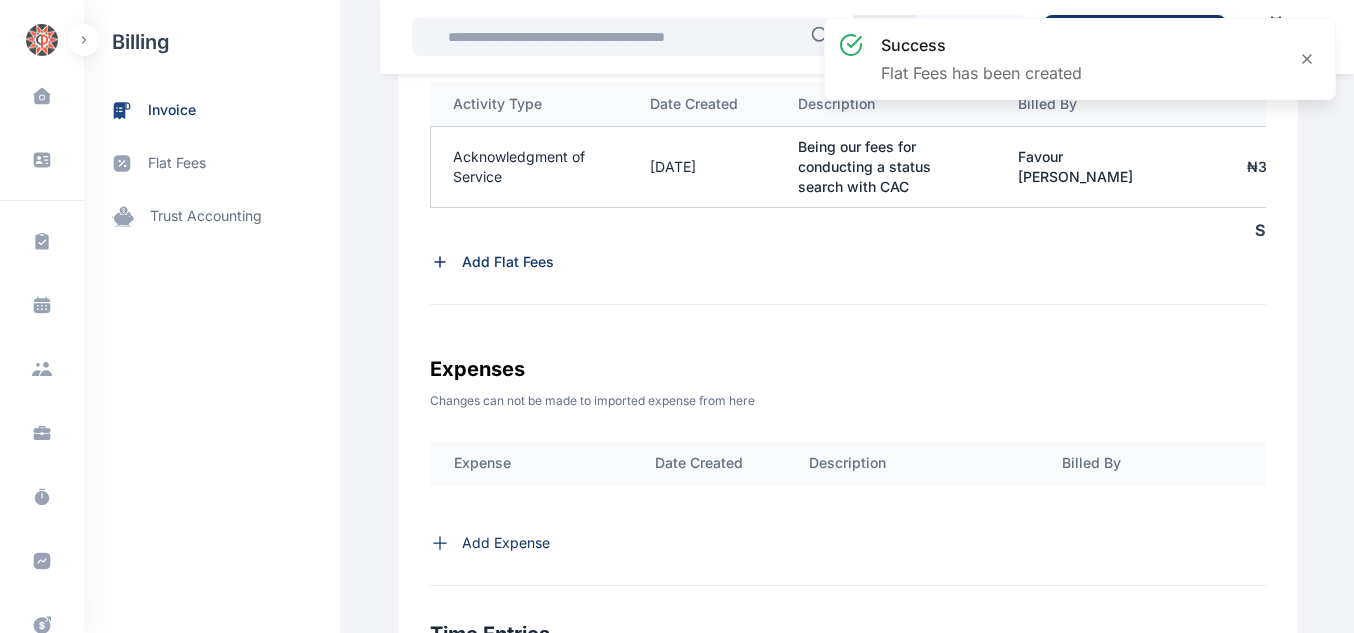 scroll, scrollTop: 0, scrollLeft: 352, axis: horizontal 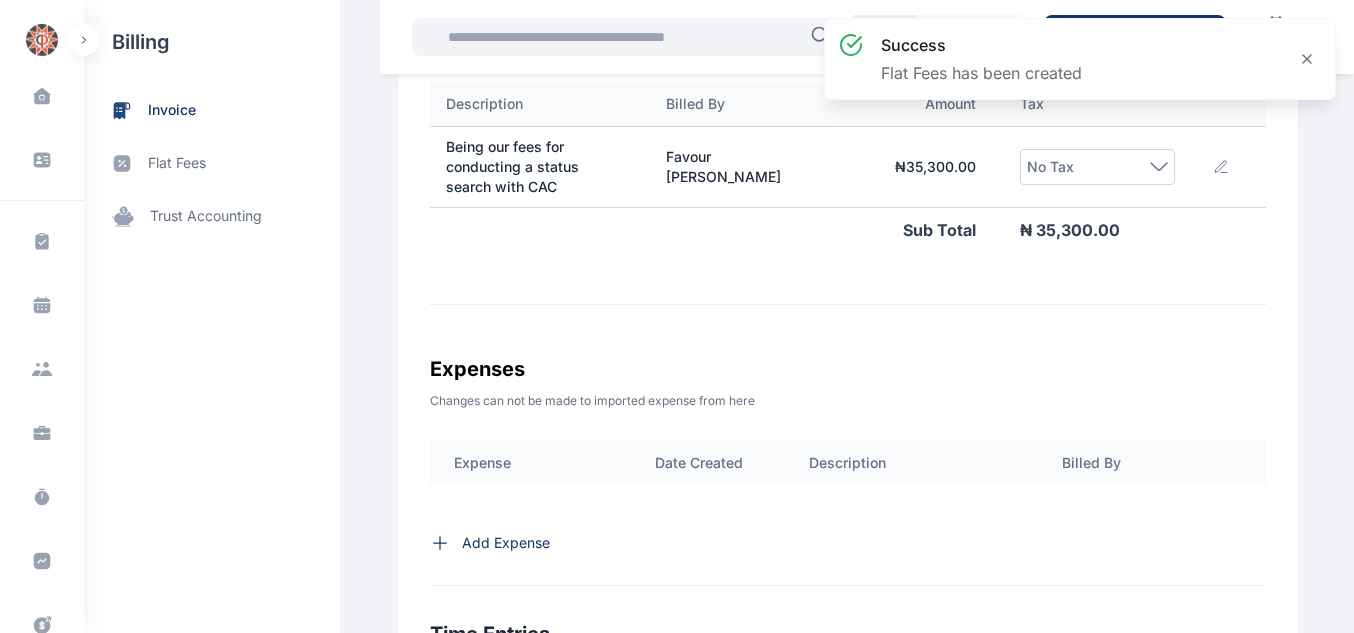 click on "No Tax" at bounding box center [1097, 167] 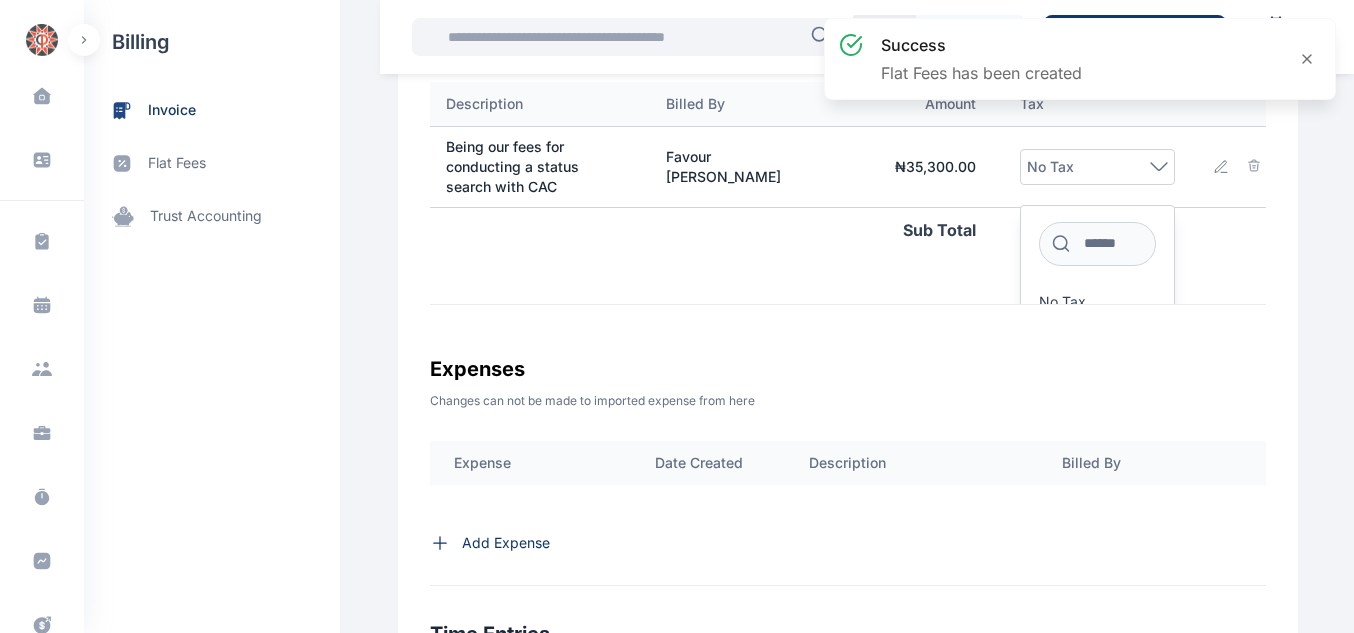 scroll, scrollTop: 107, scrollLeft: 352, axis: both 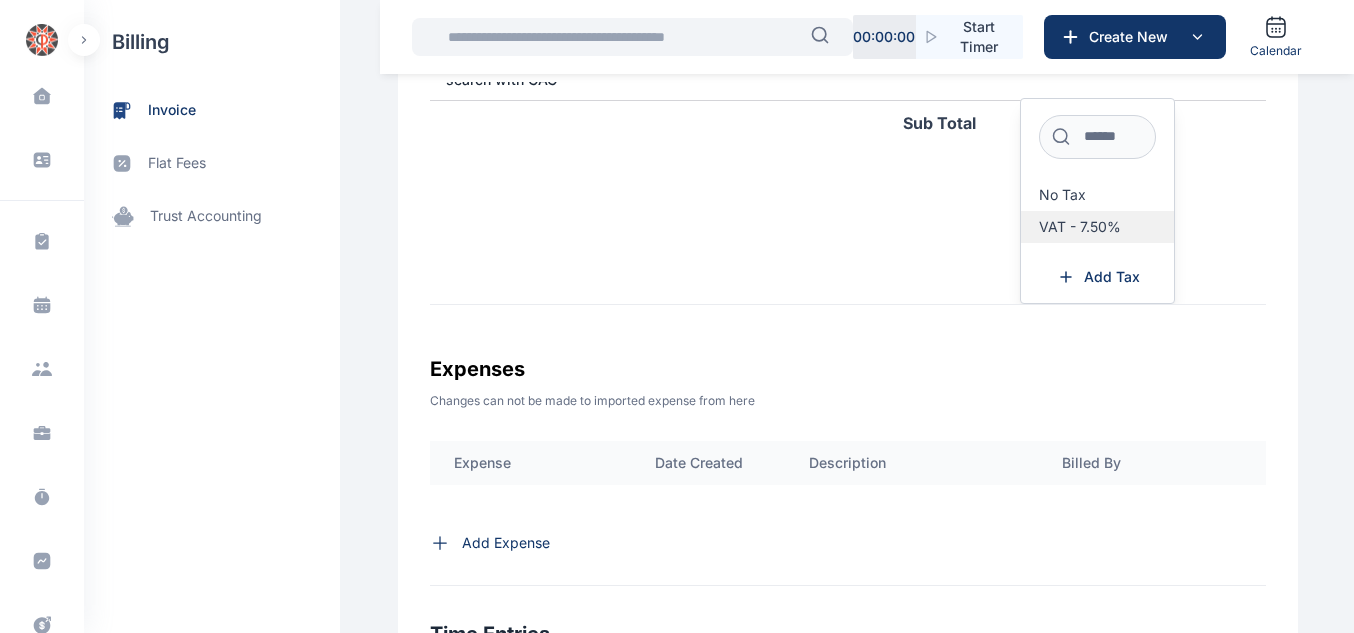 click on "VAT - 7.50%" at bounding box center (1080, 227) 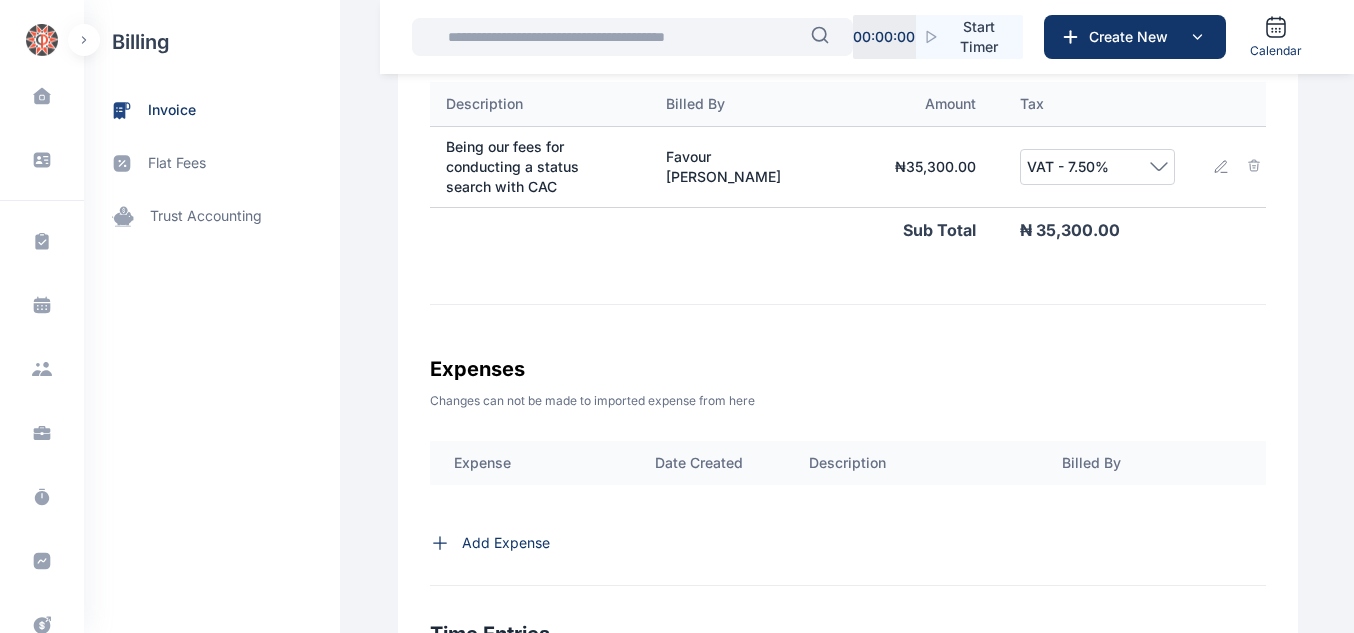 scroll, scrollTop: 0, scrollLeft: 352, axis: horizontal 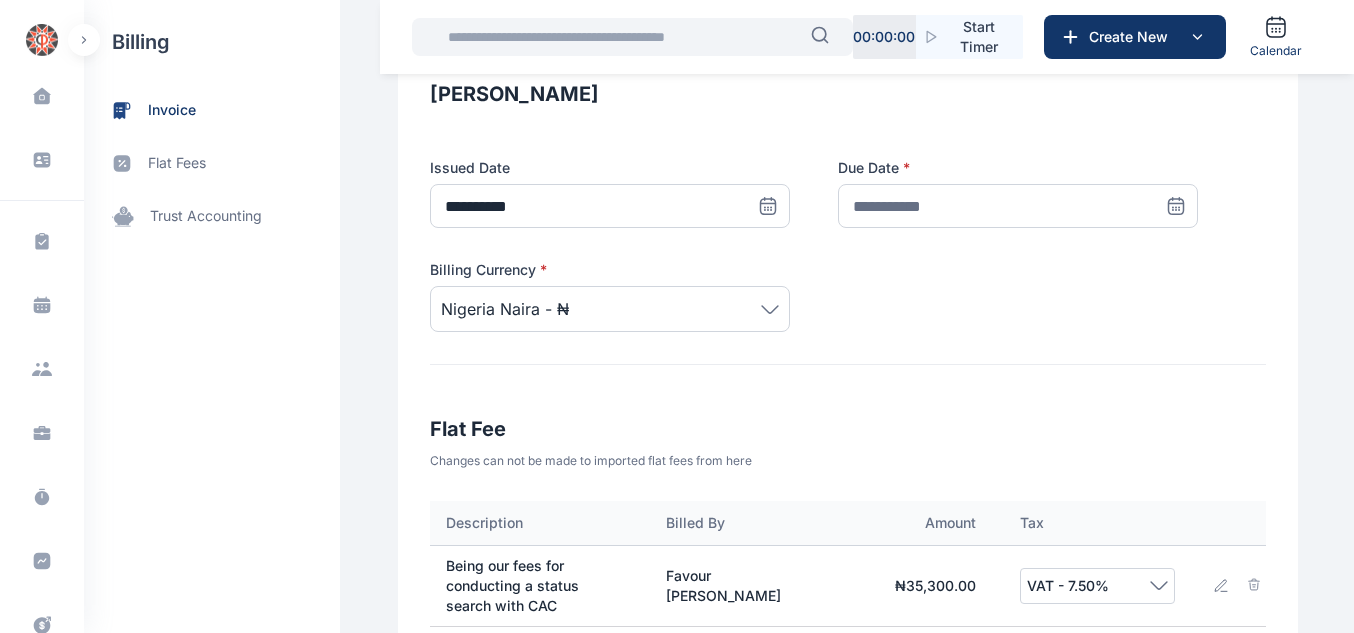 click 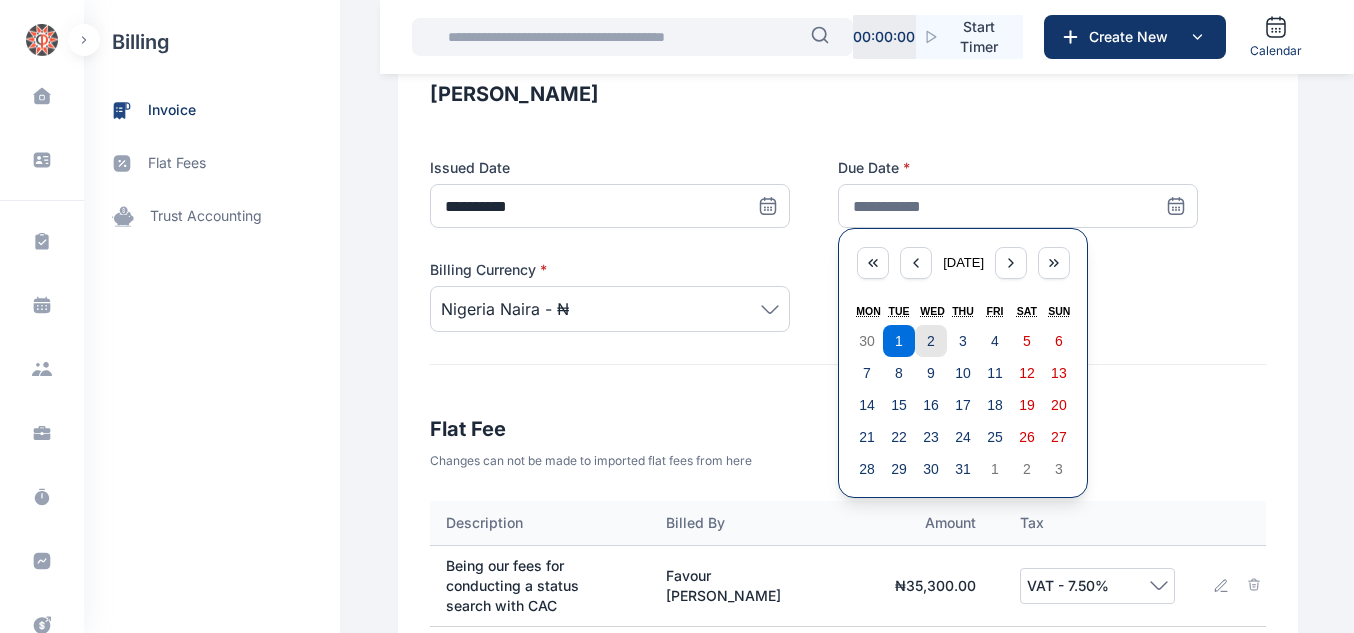 click on "2" at bounding box center [931, 341] 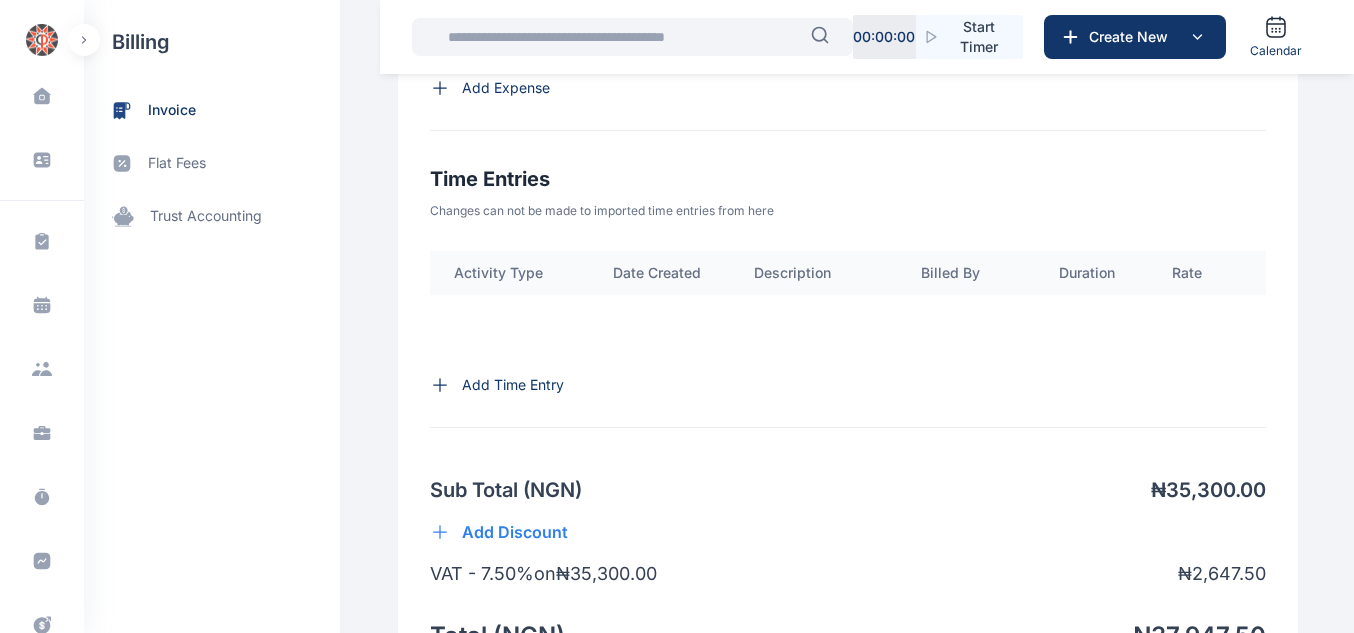 scroll, scrollTop: 1554, scrollLeft: 0, axis: vertical 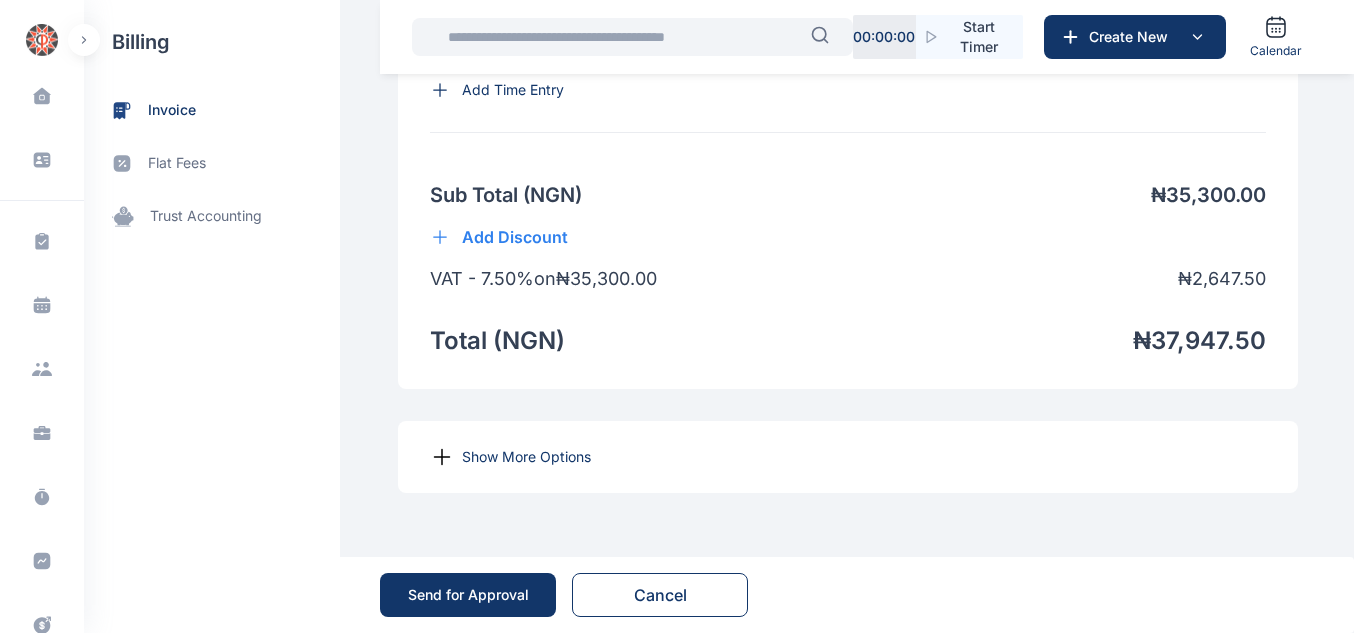 click on "Show More Options" at bounding box center [526, 457] 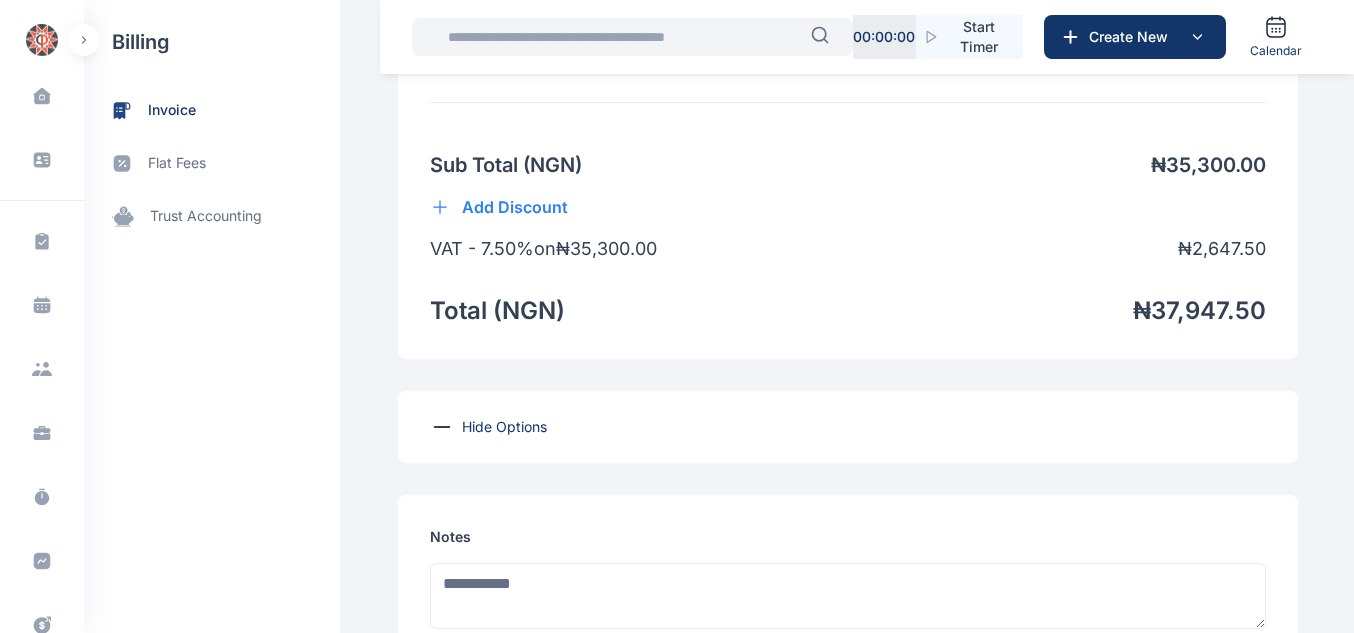 scroll, scrollTop: 2204, scrollLeft: 0, axis: vertical 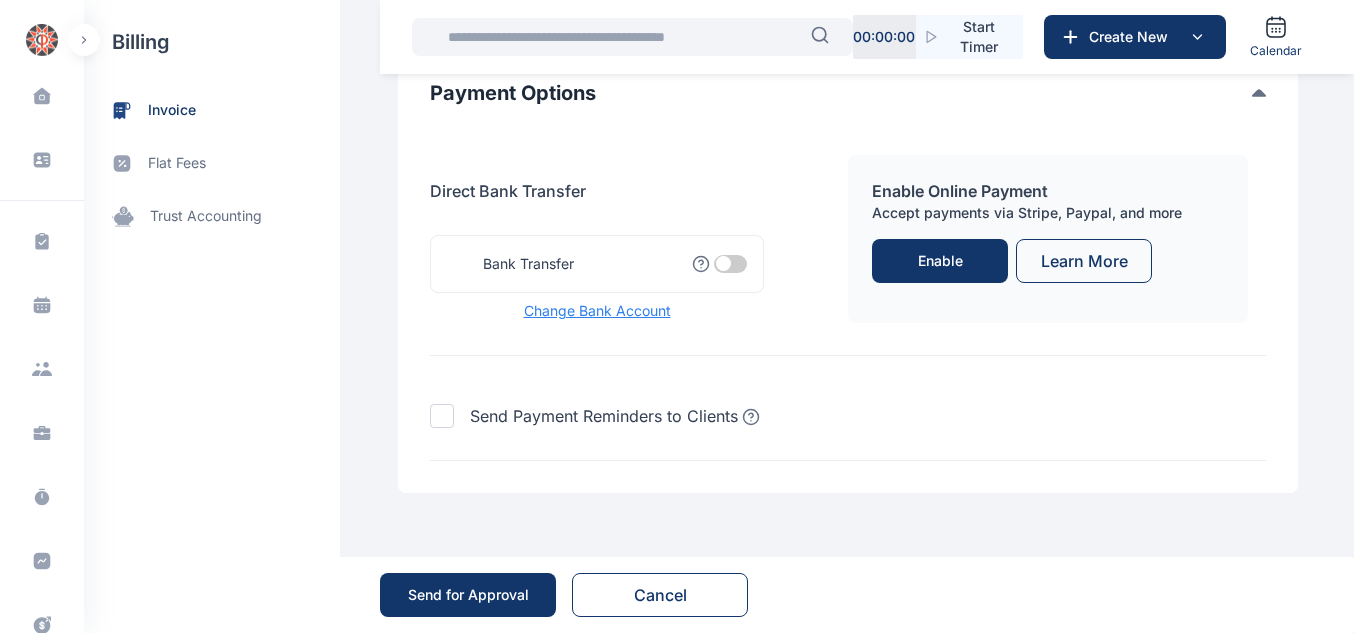 click at bounding box center [730, 264] 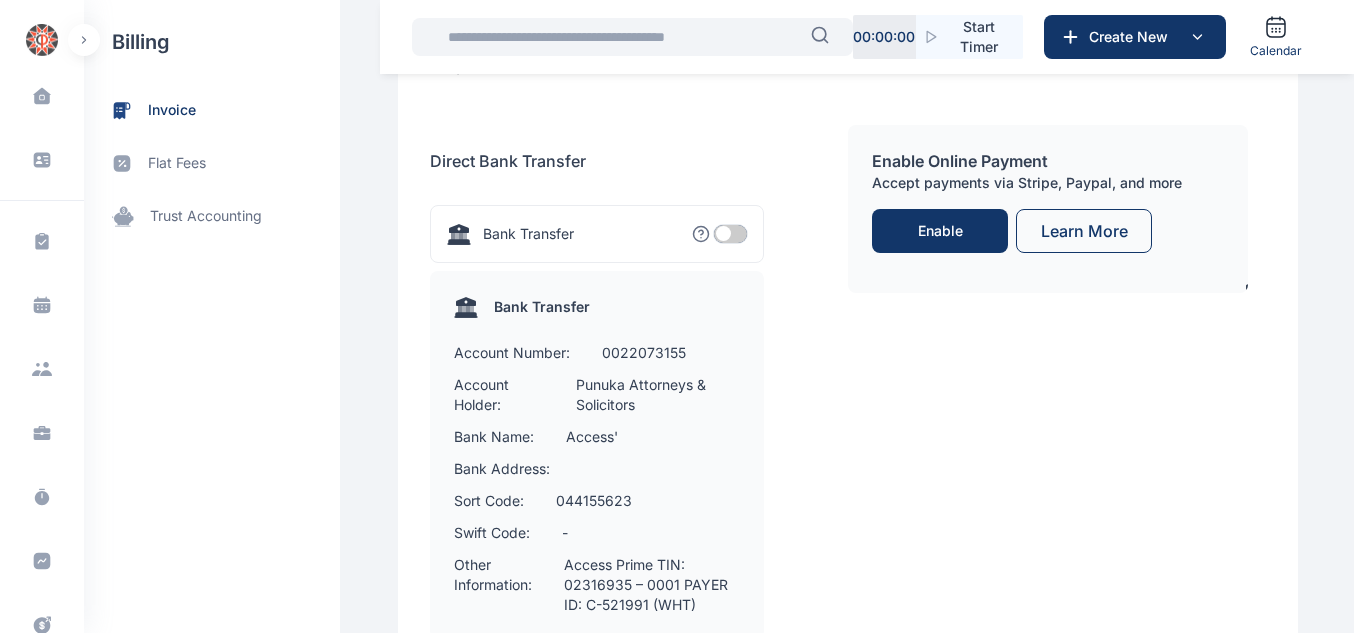 scroll, scrollTop: 2578, scrollLeft: 0, axis: vertical 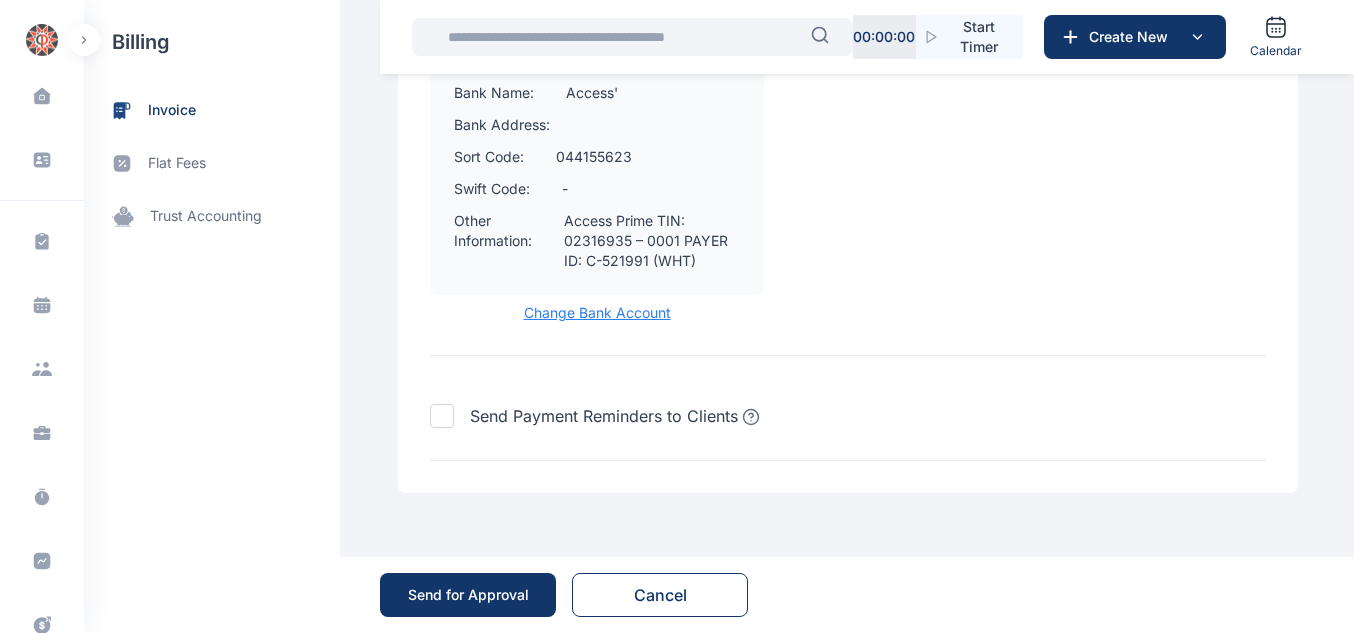 click on "Send for Approval" at bounding box center [468, 595] 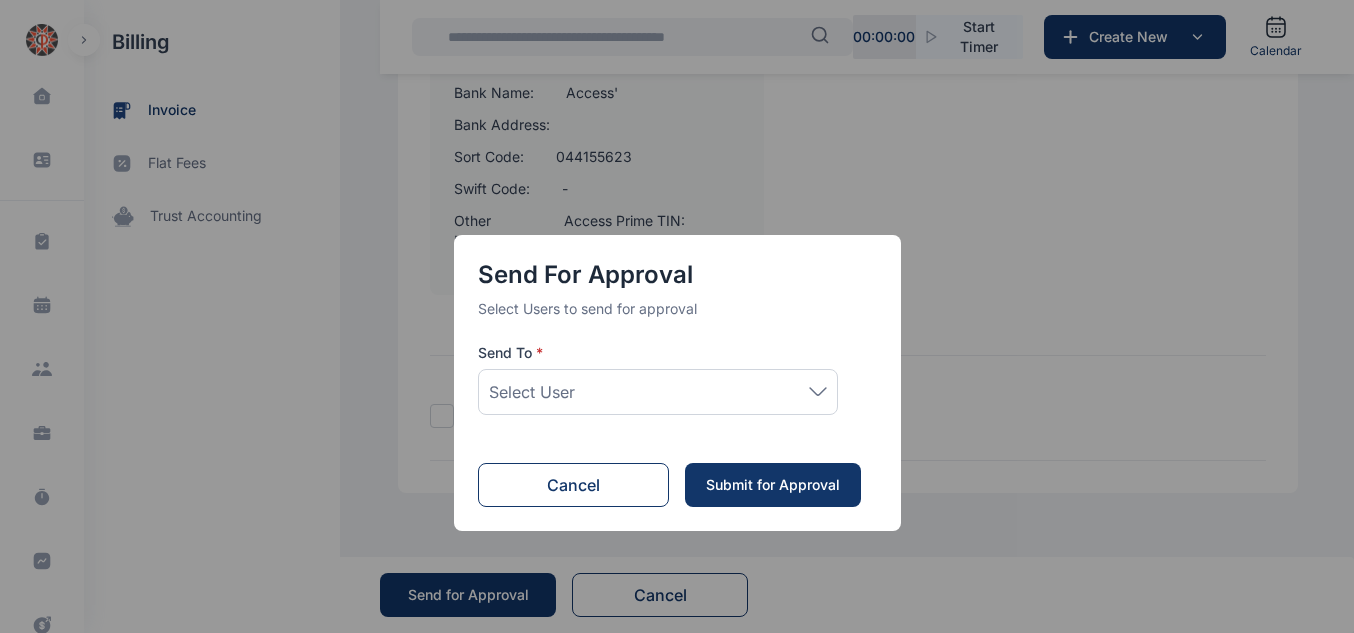 click on "Select User" at bounding box center (658, 392) 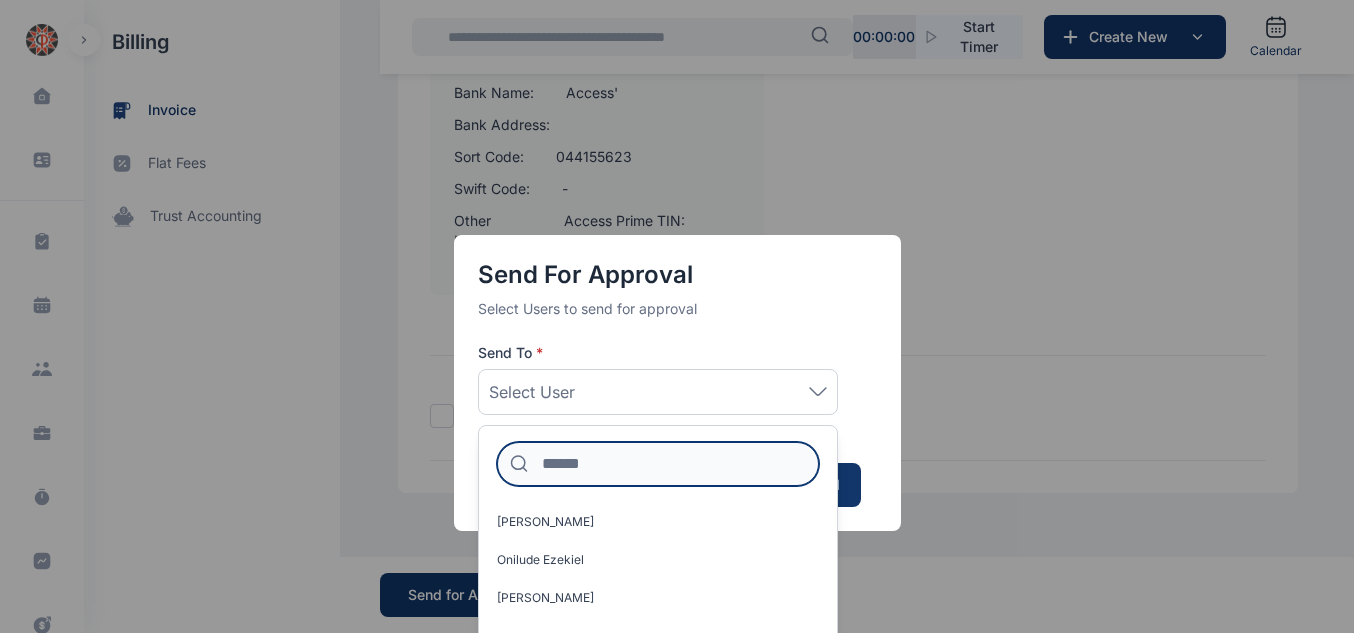 click at bounding box center [658, 464] 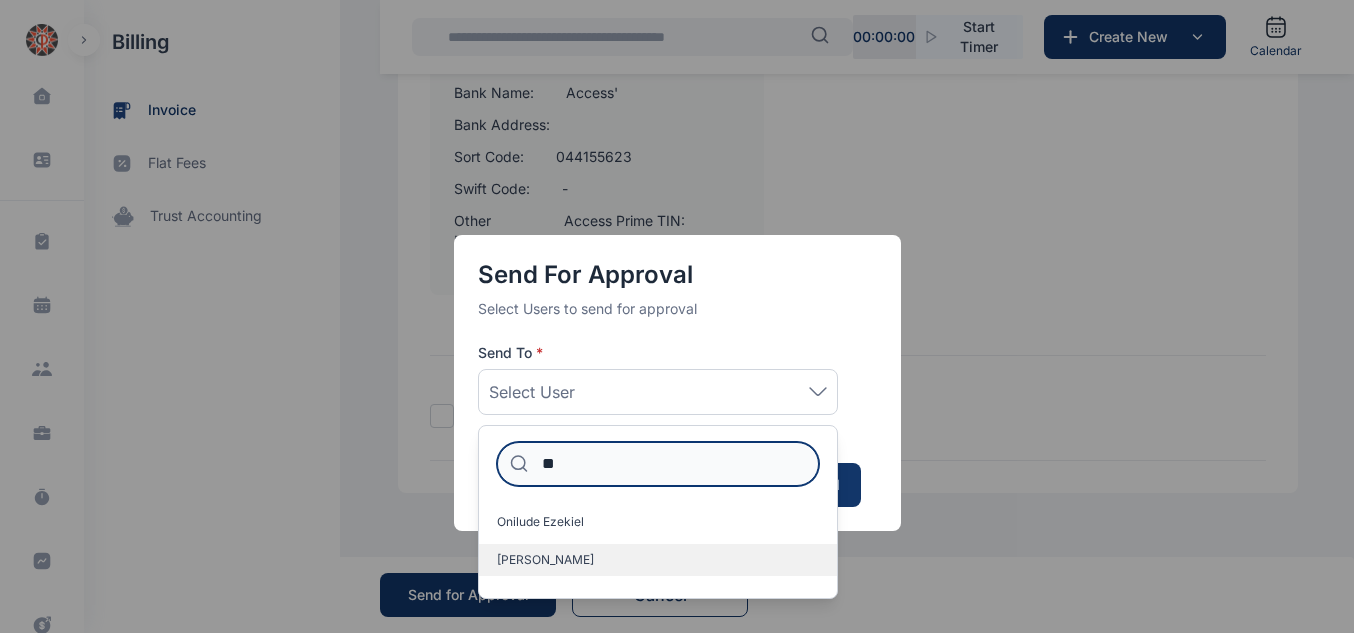 type on "**" 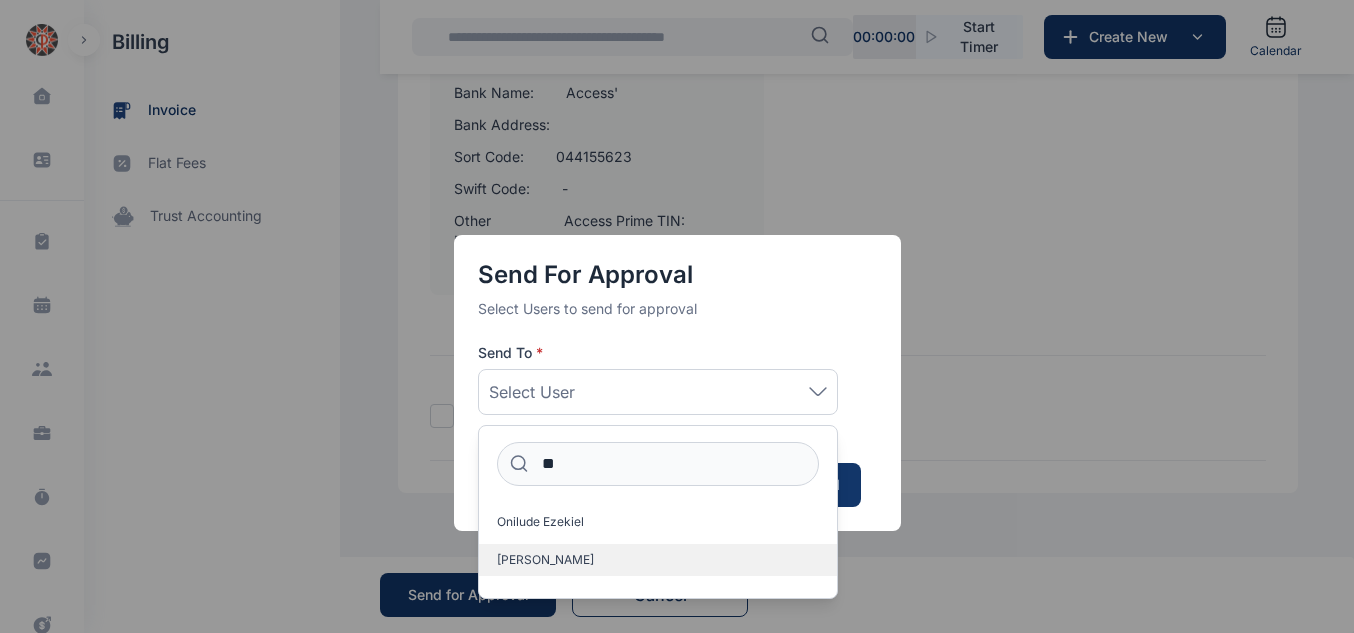 click on "[PERSON_NAME]" at bounding box center [545, 560] 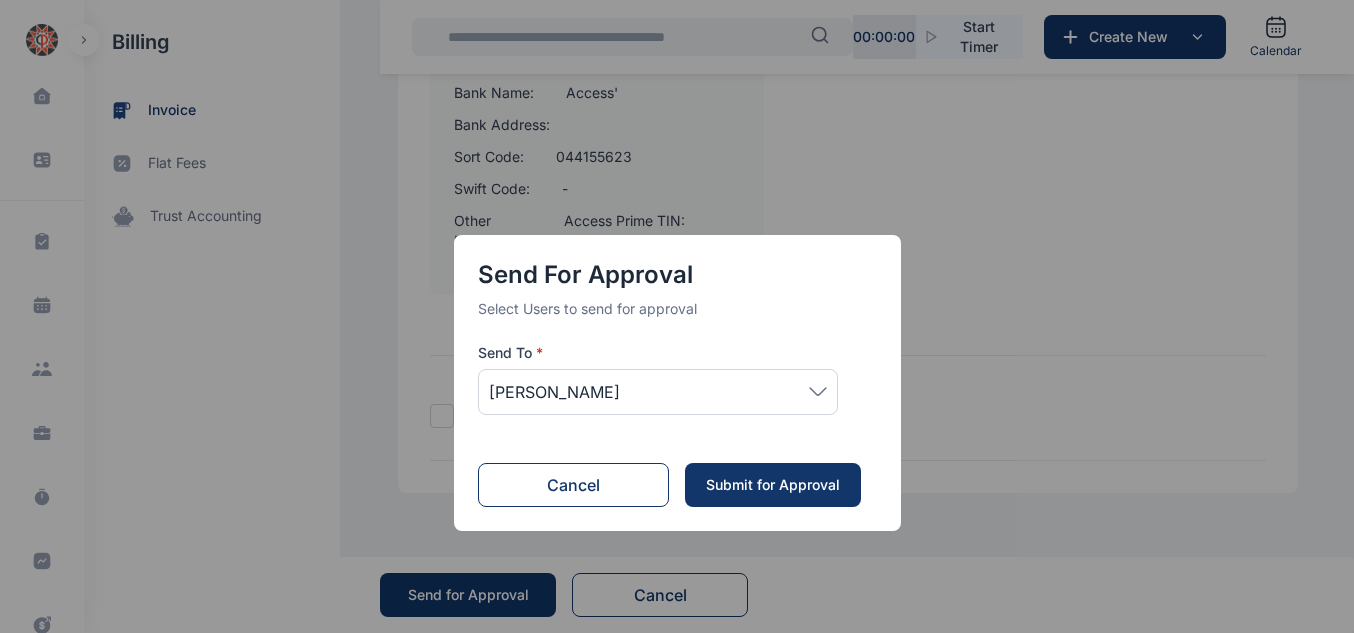 click on "Submit for Approval" at bounding box center (773, 485) 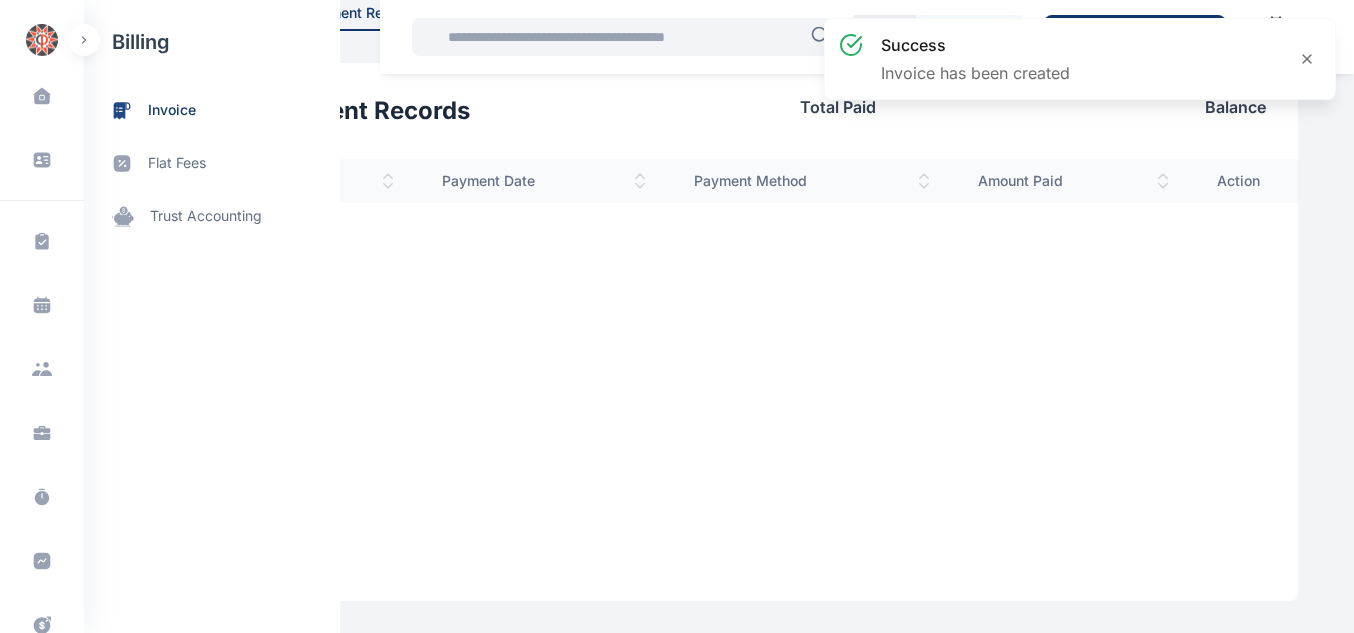 scroll, scrollTop: 0, scrollLeft: 0, axis: both 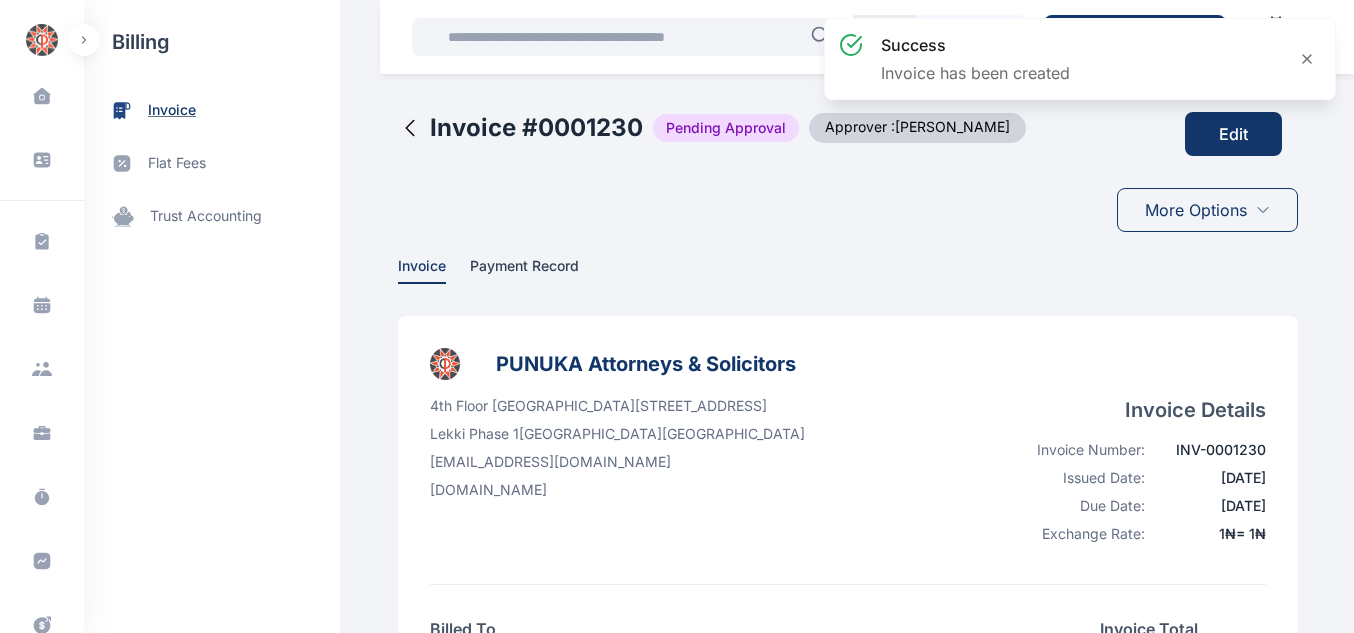 click on "invoice" at bounding box center (172, 110) 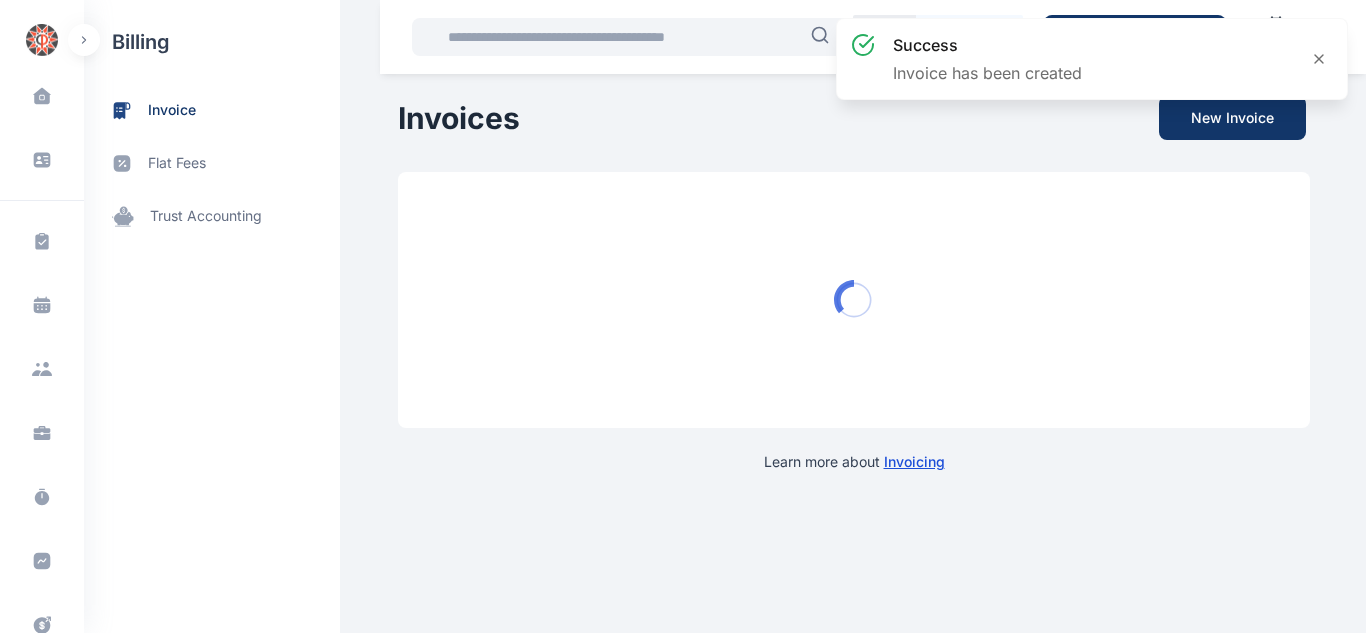 click on "invoice" at bounding box center [172, 110] 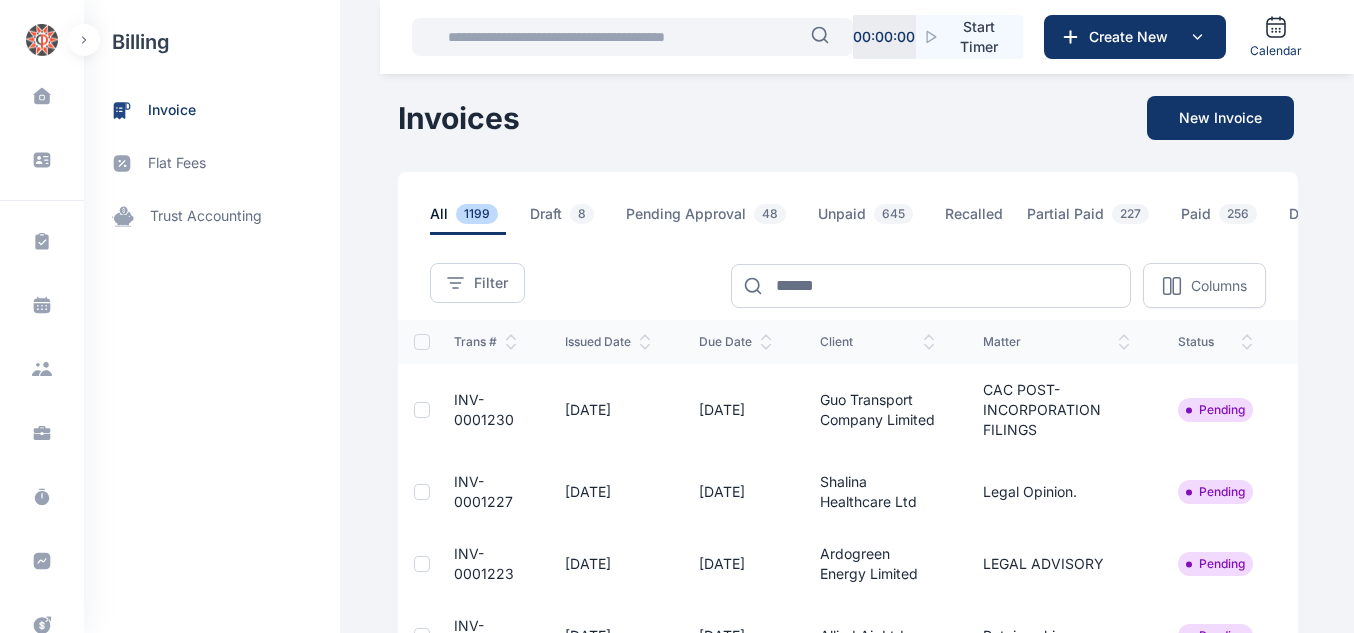click on "INV-0001227" at bounding box center [485, 492] 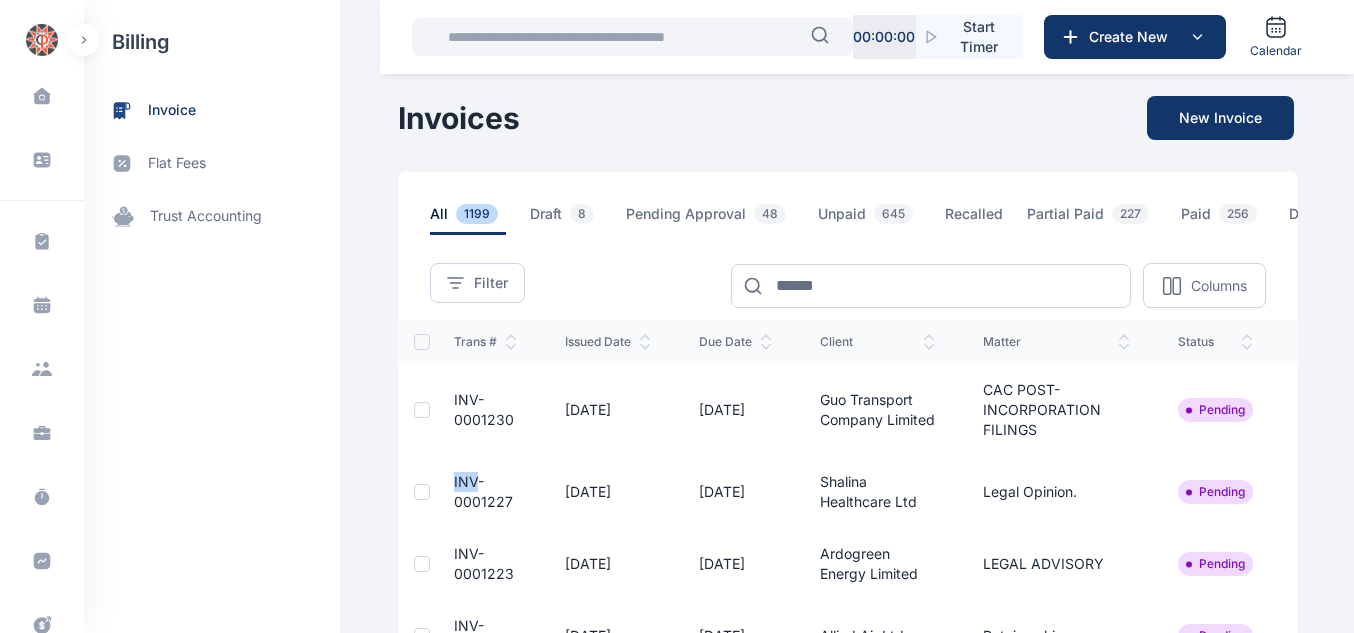 click on "INV-0001227" at bounding box center (485, 492) 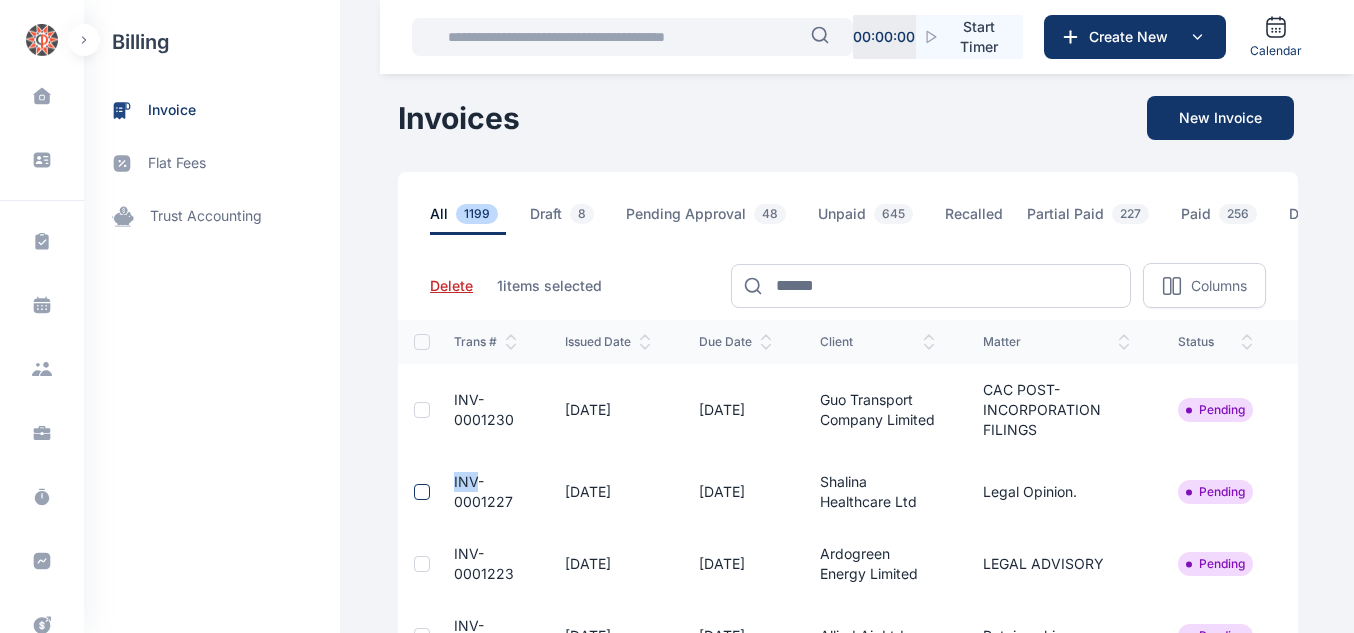 click 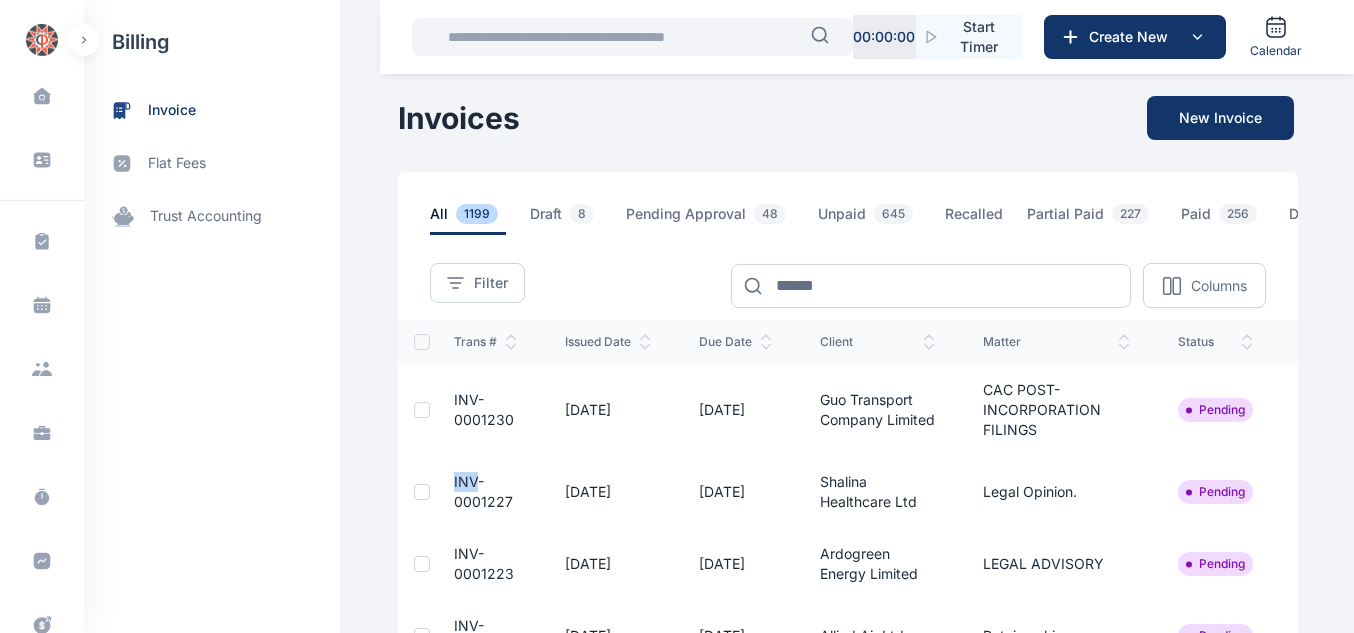 click on "INV-0001227" at bounding box center [483, 491] 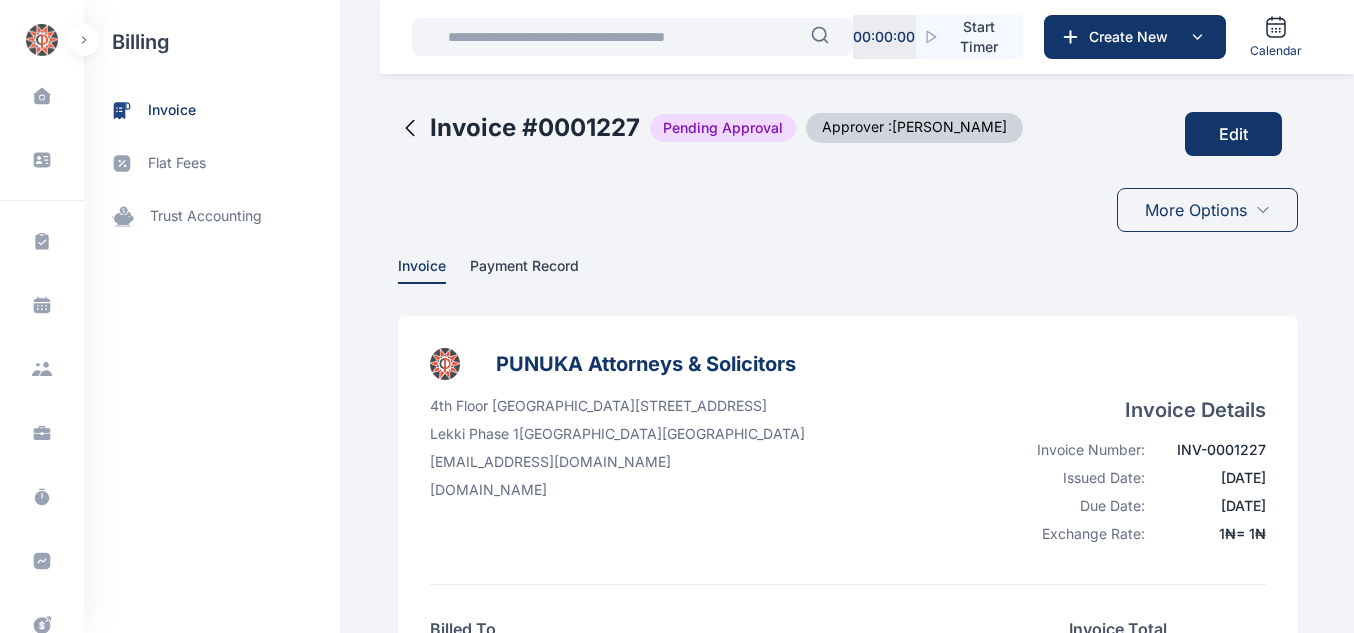 click on "Edit" at bounding box center (1233, 134) 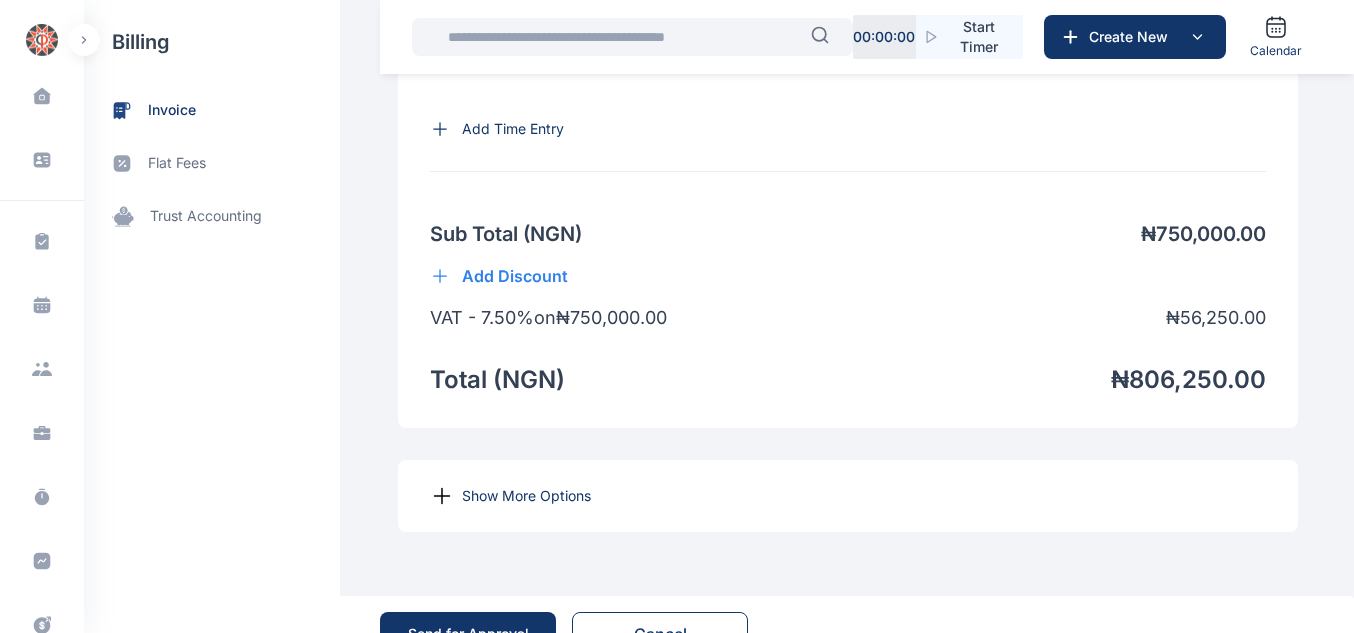 scroll, scrollTop: 1704, scrollLeft: 0, axis: vertical 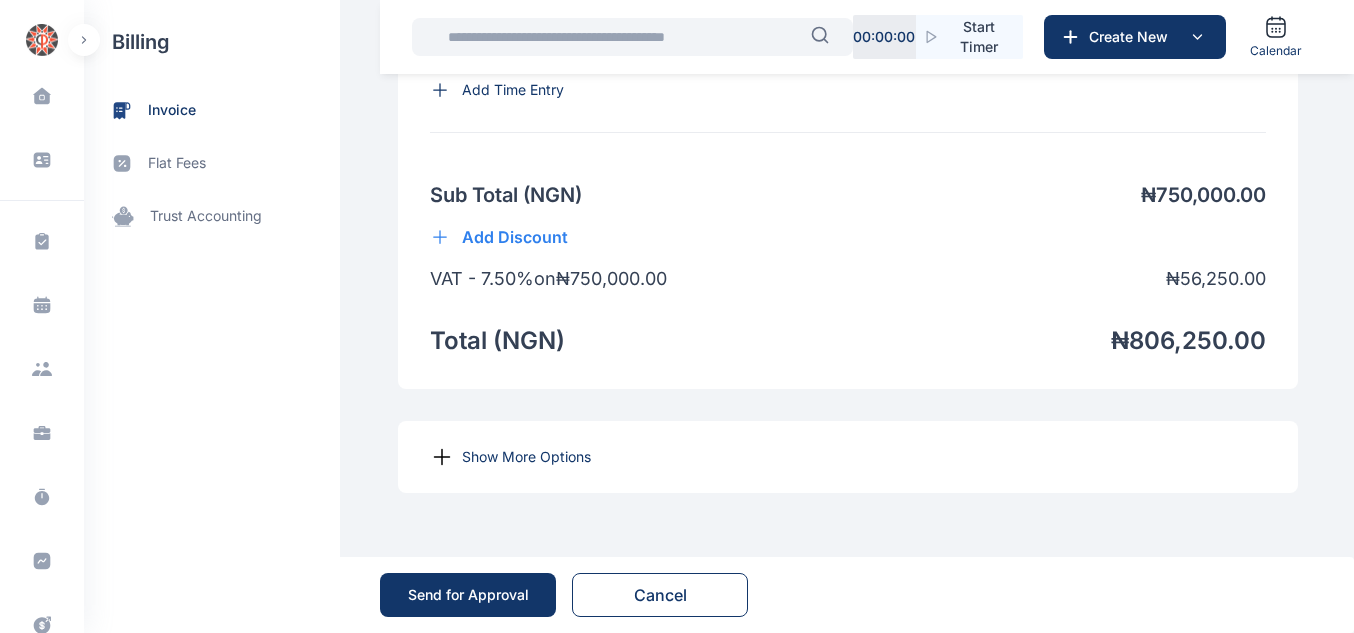 click on "Show More Options" at bounding box center (526, 457) 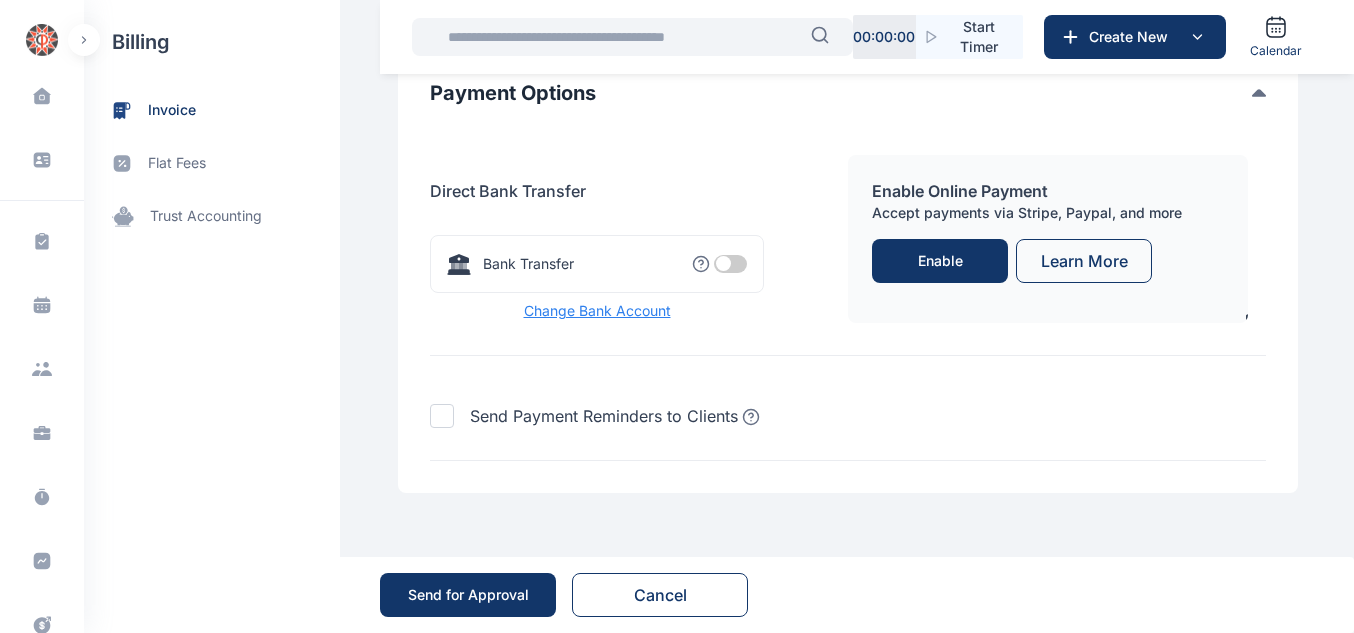 scroll, scrollTop: 2354, scrollLeft: 0, axis: vertical 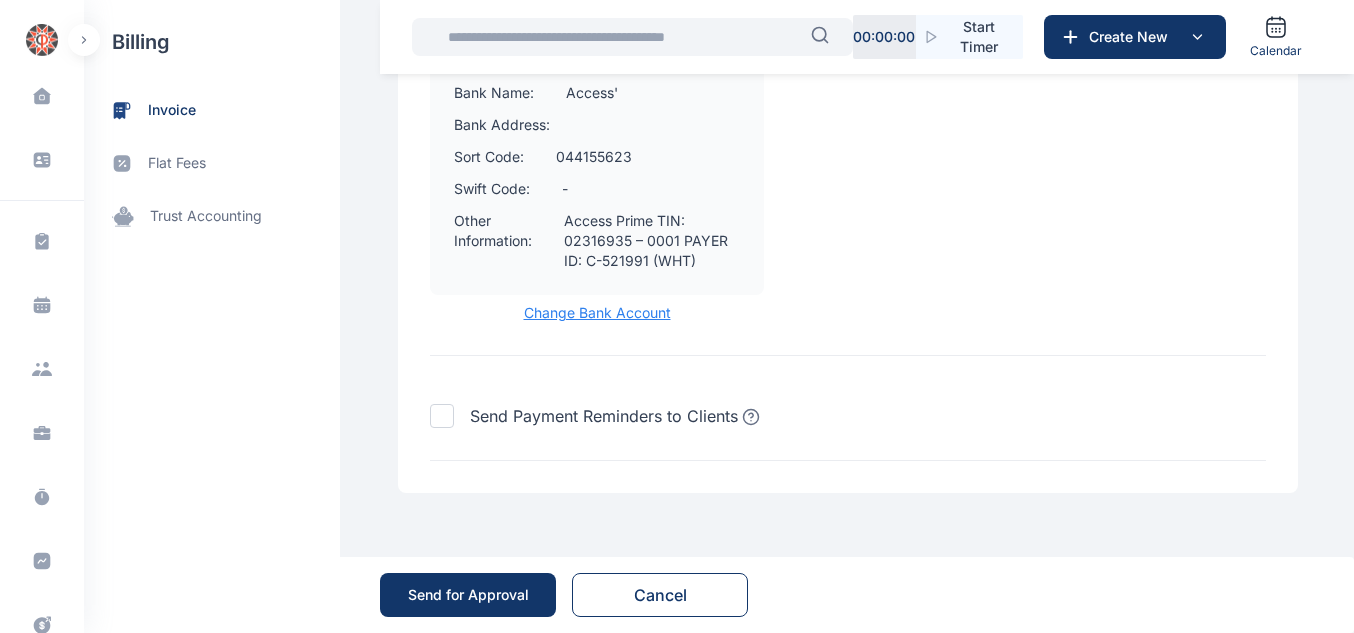 click on "Send for Approval" at bounding box center [468, 595] 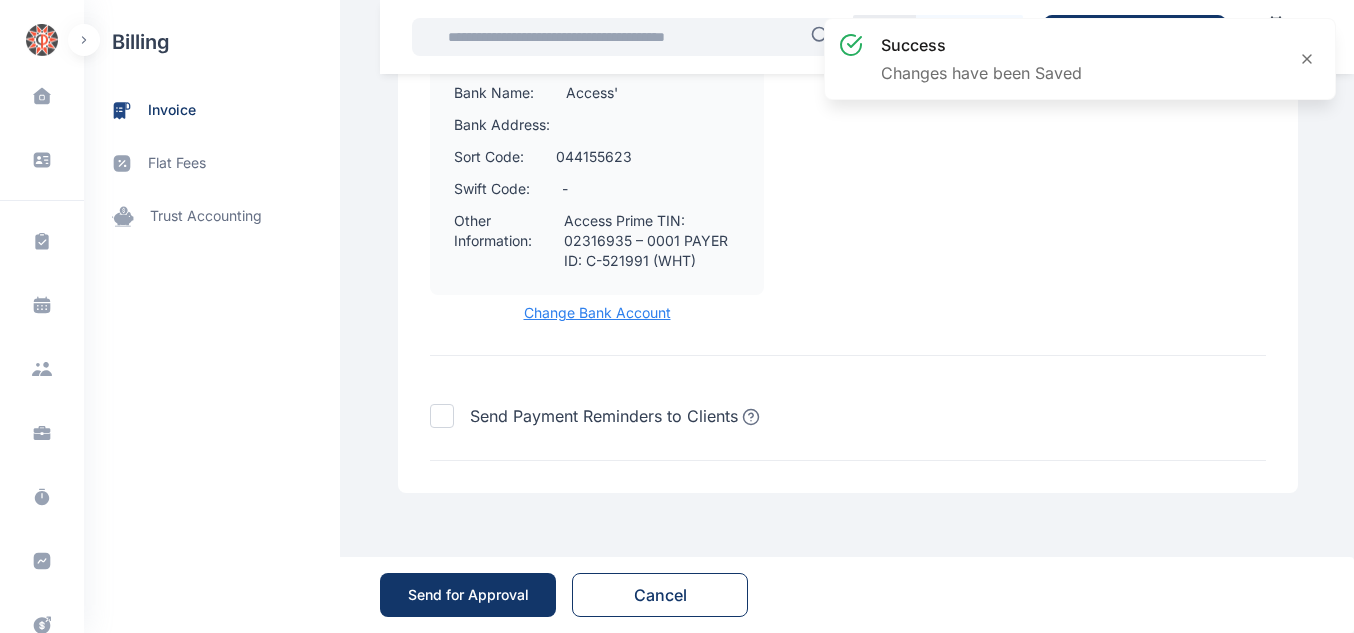 scroll, scrollTop: 0, scrollLeft: 0, axis: both 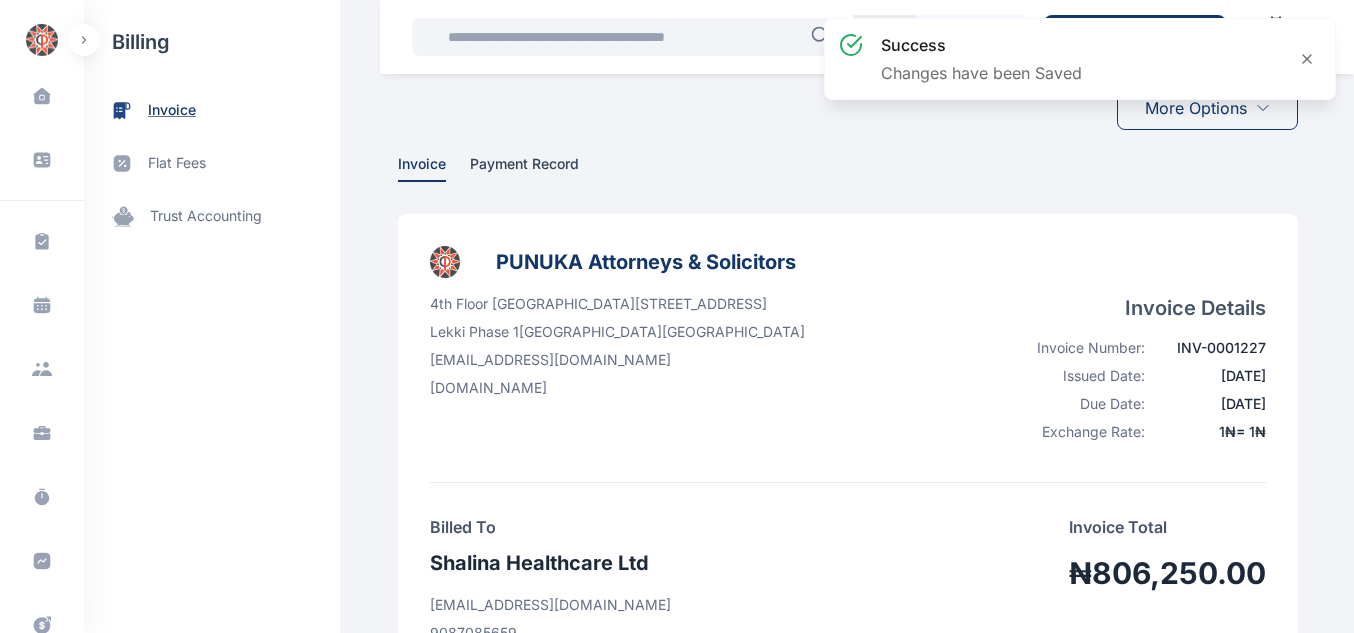 click on "invoice" at bounding box center (172, 110) 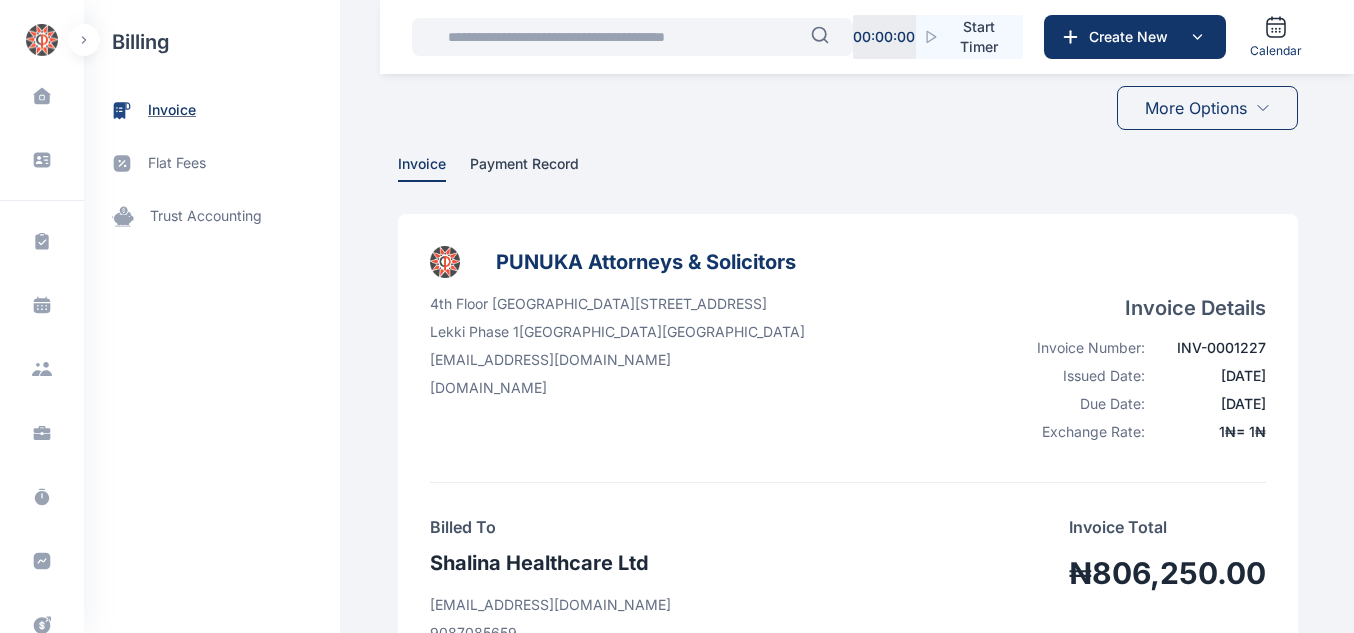 scroll, scrollTop: 0, scrollLeft: 0, axis: both 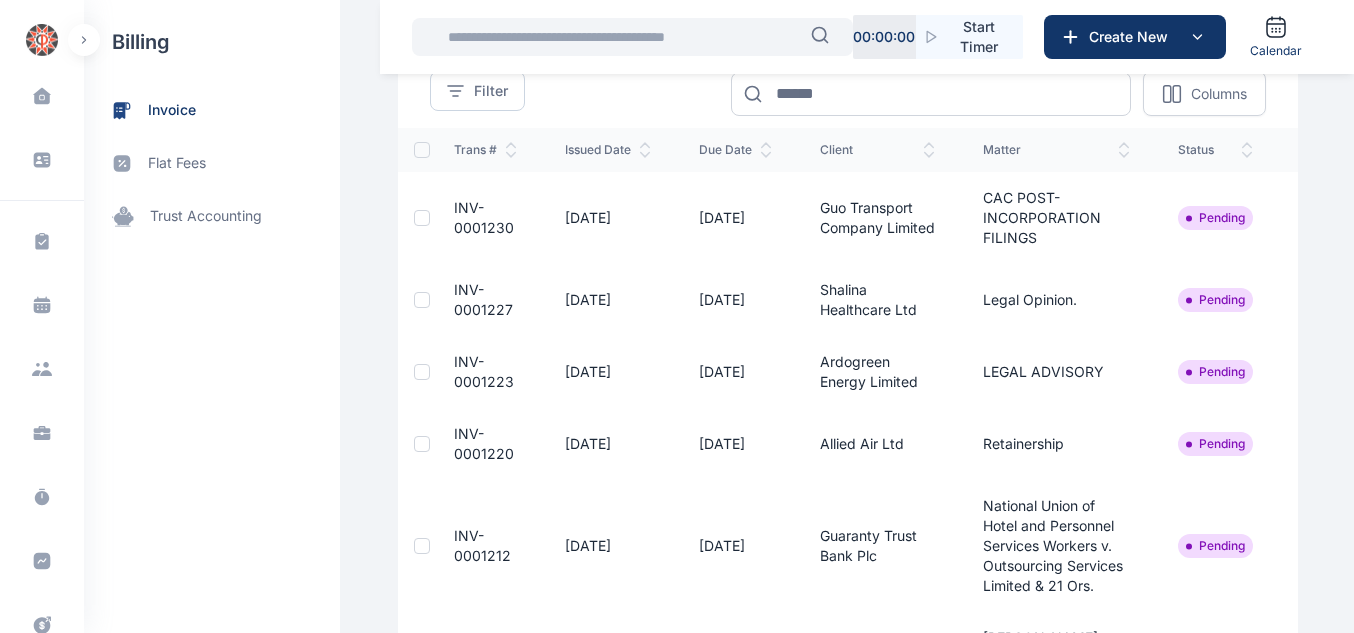 click on "INV-0001230" at bounding box center (484, 217) 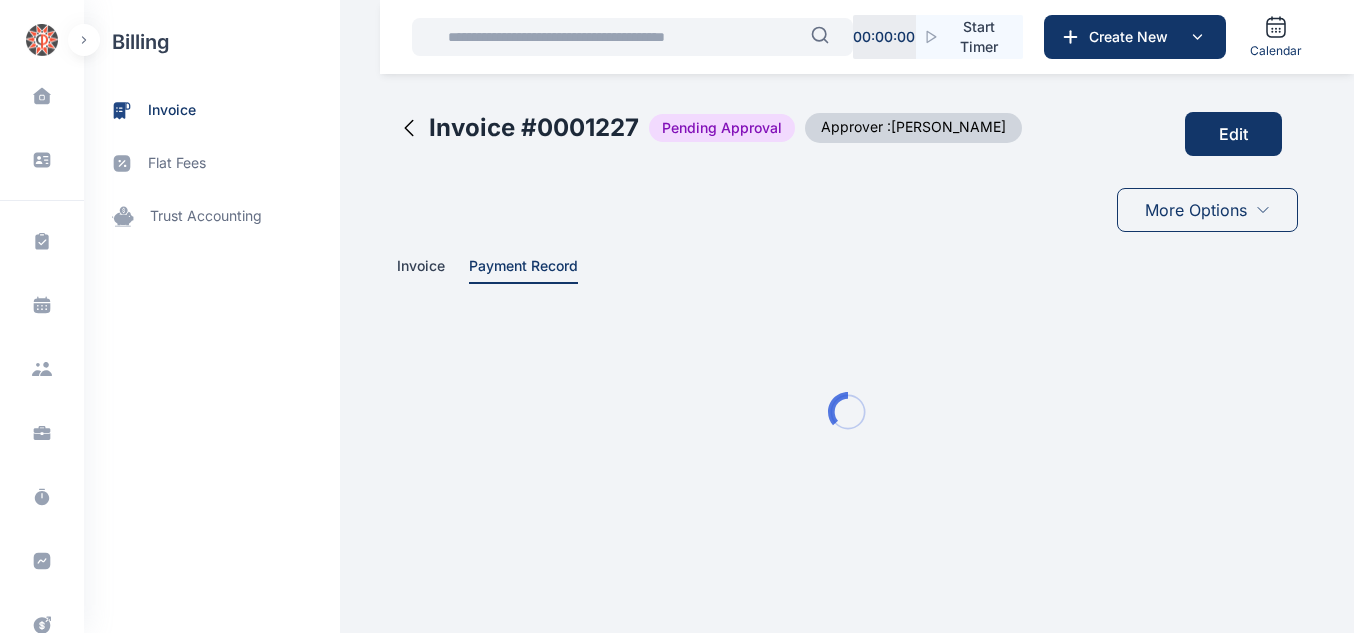 scroll, scrollTop: 0, scrollLeft: 0, axis: both 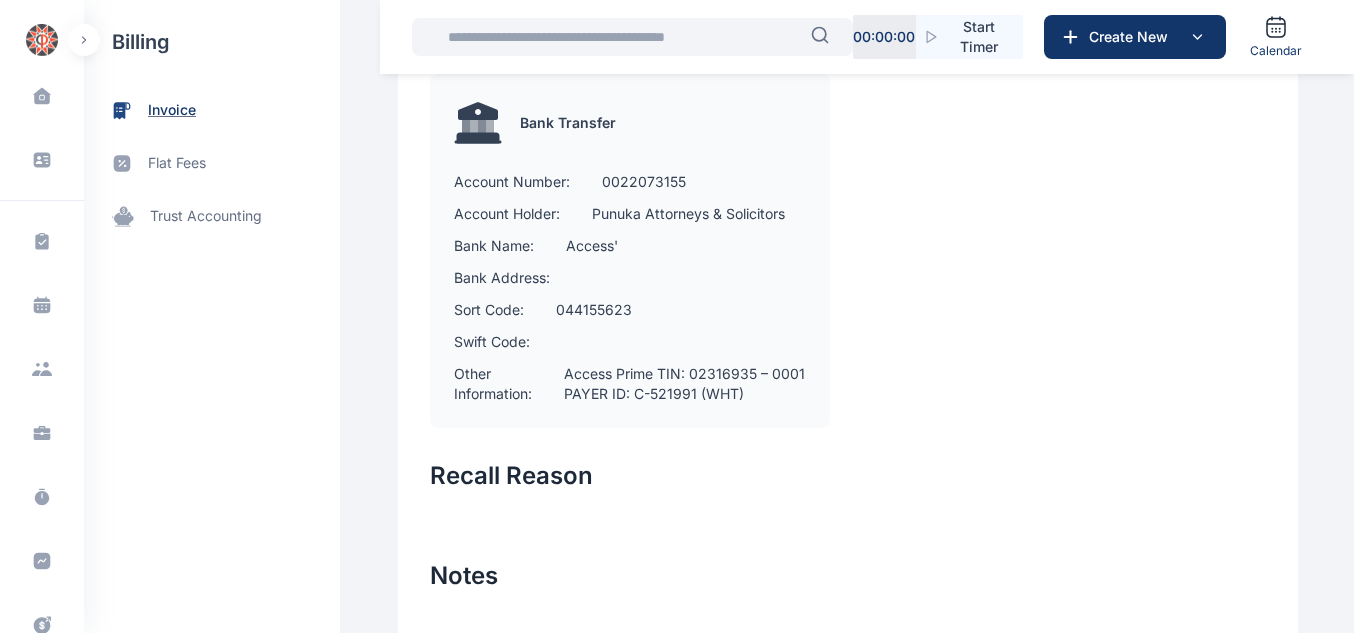 click on "invoice" at bounding box center (172, 110) 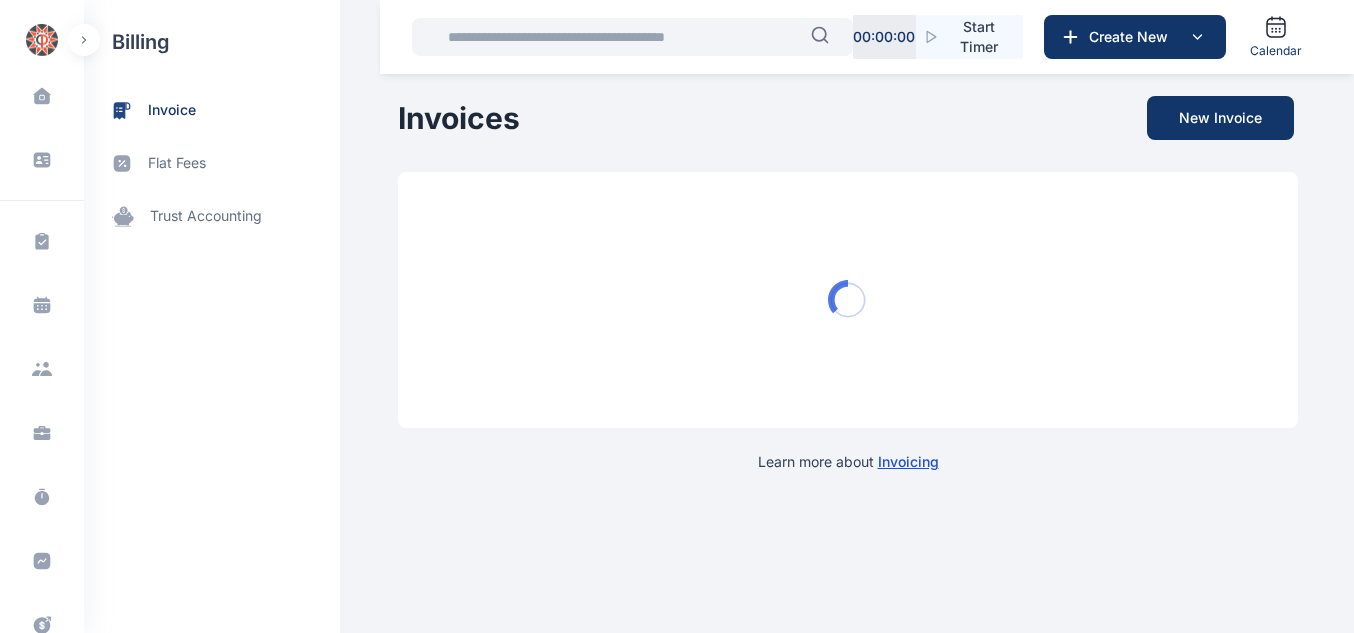 scroll, scrollTop: 0, scrollLeft: 0, axis: both 